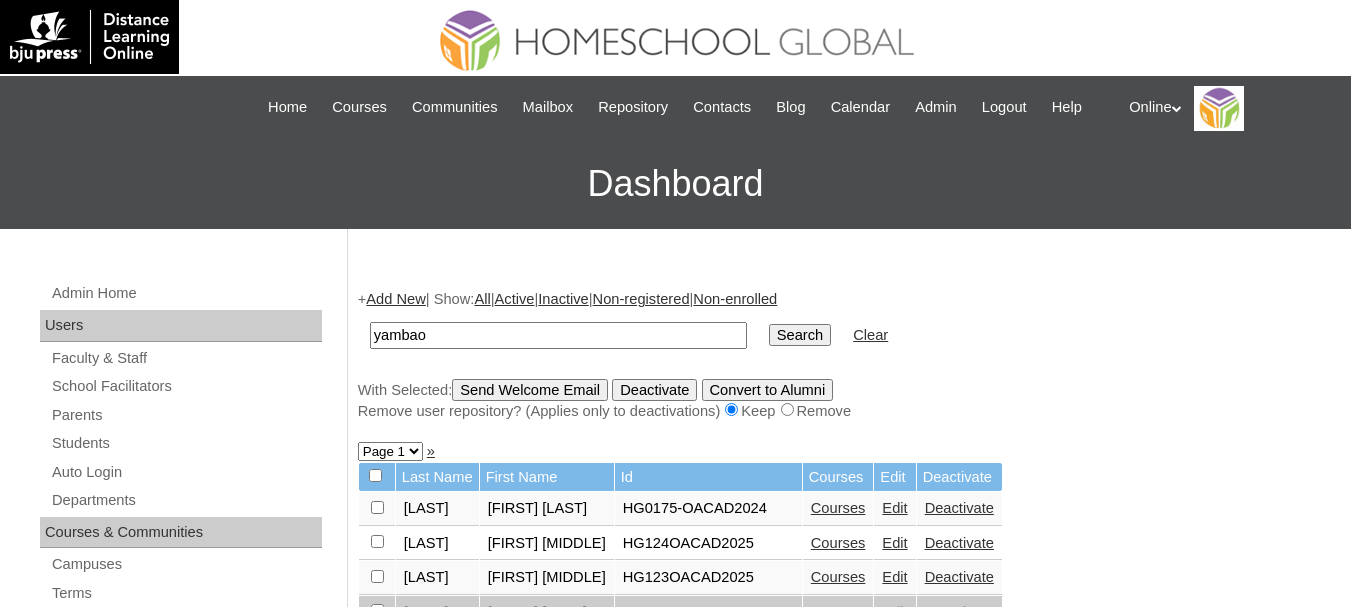 scroll, scrollTop: 0, scrollLeft: 0, axis: both 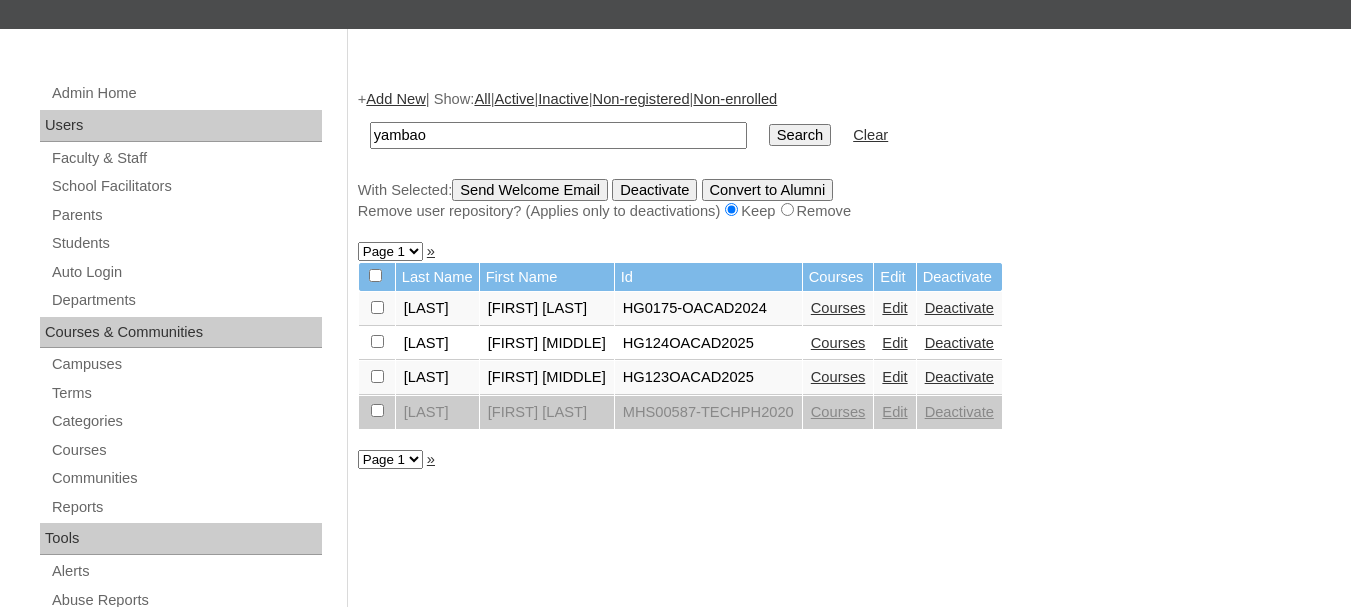 click on "yambao" at bounding box center (558, 135) 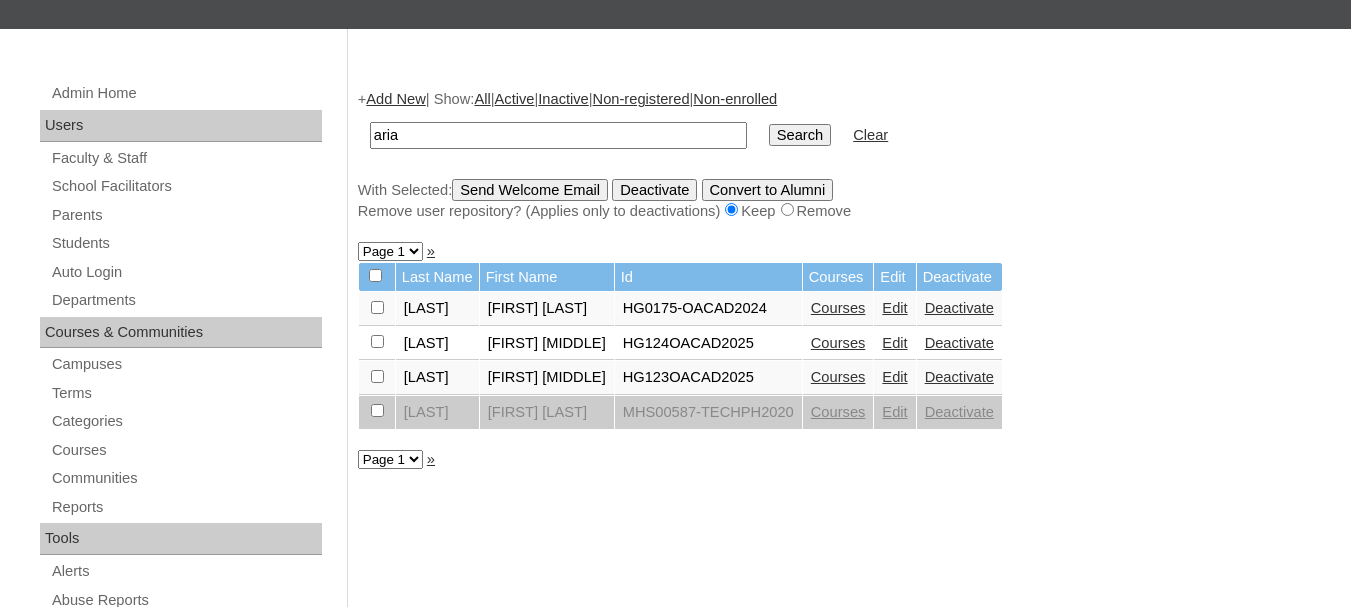 type on "ariado" 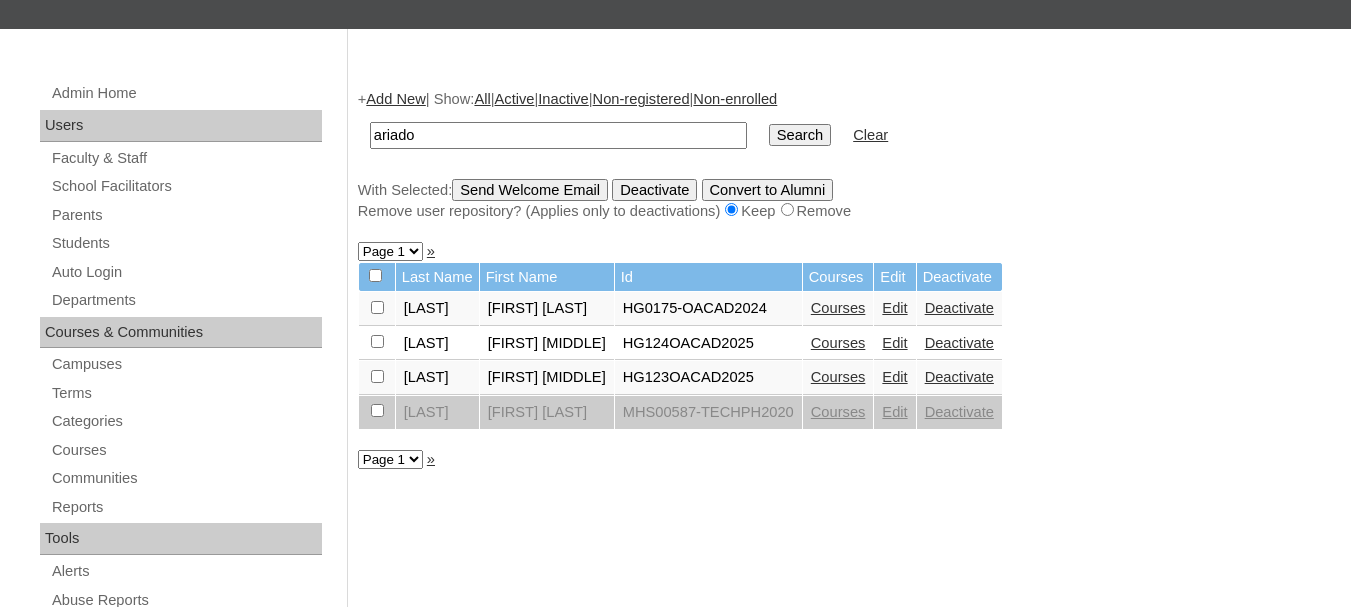 click on "Search" at bounding box center [800, 135] 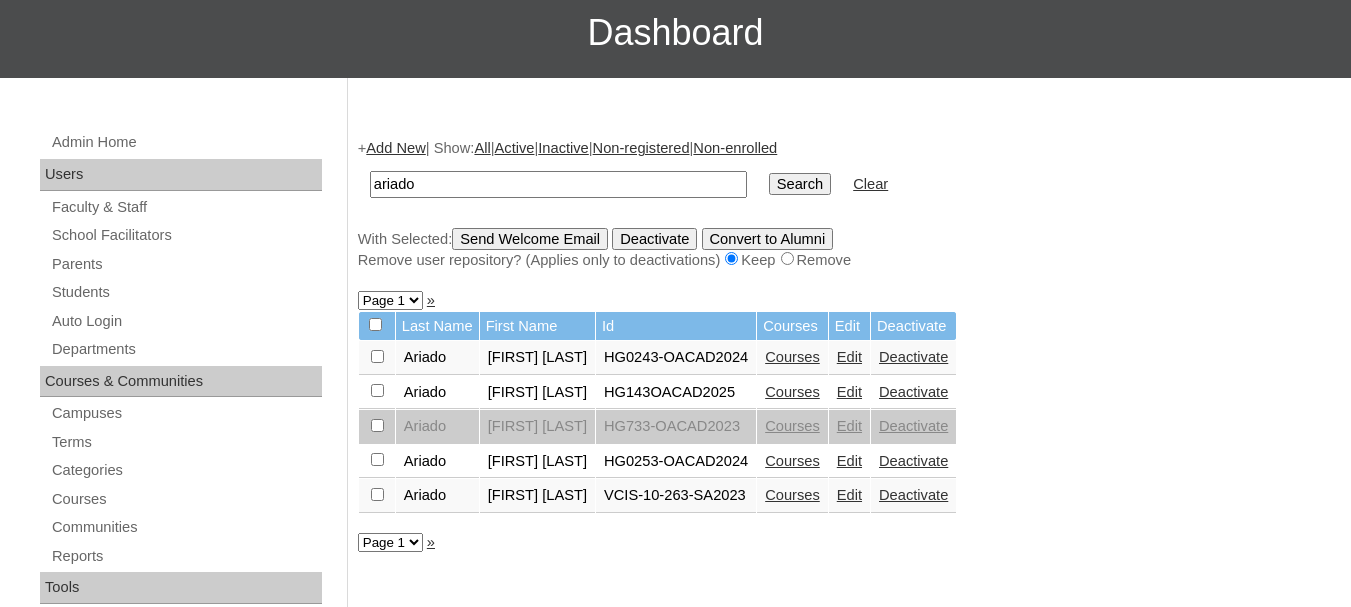 scroll, scrollTop: 200, scrollLeft: 0, axis: vertical 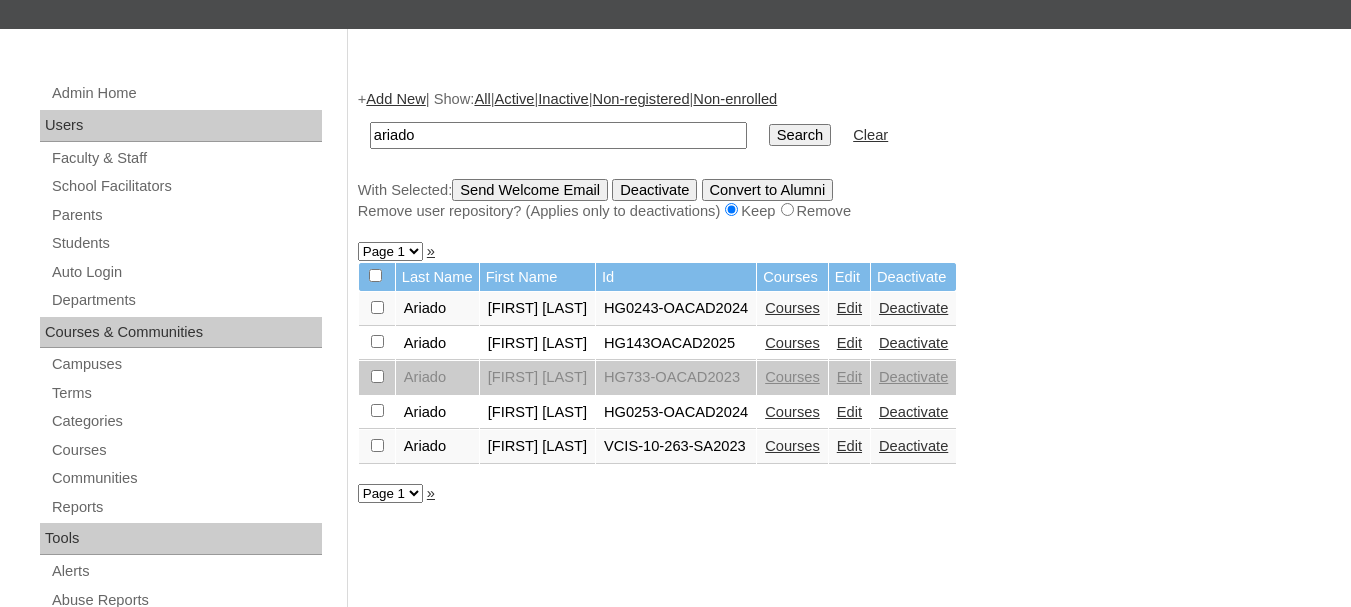 click on "Edit" at bounding box center (849, 412) 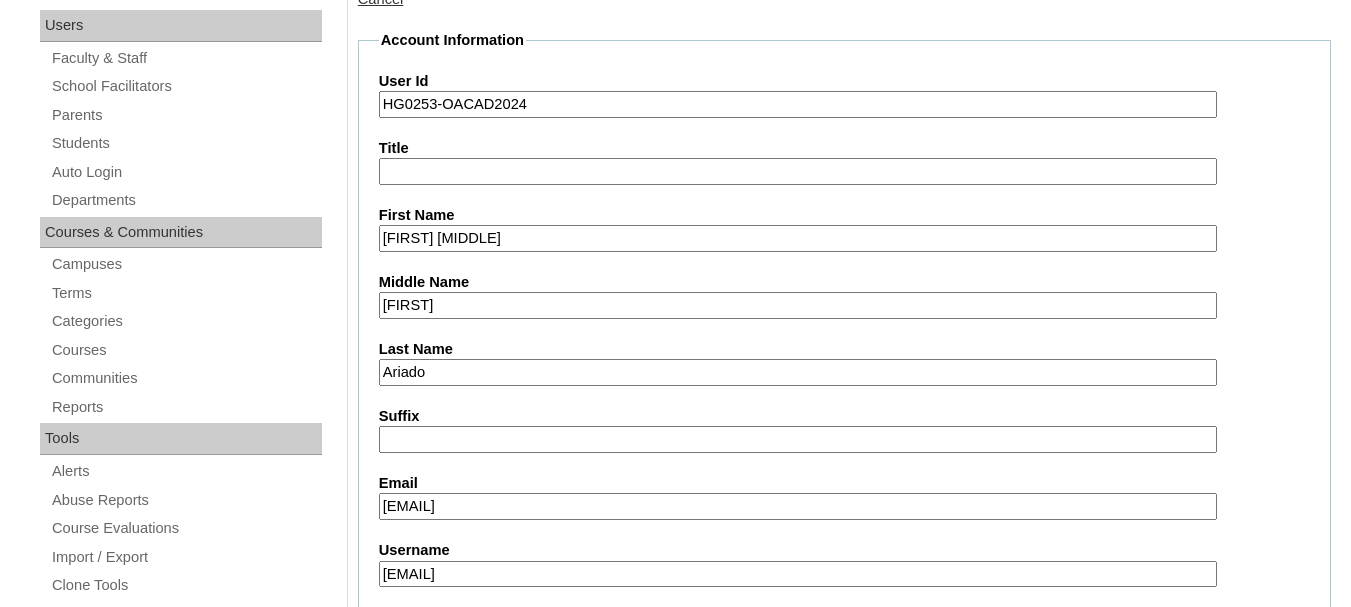 scroll, scrollTop: 300, scrollLeft: 0, axis: vertical 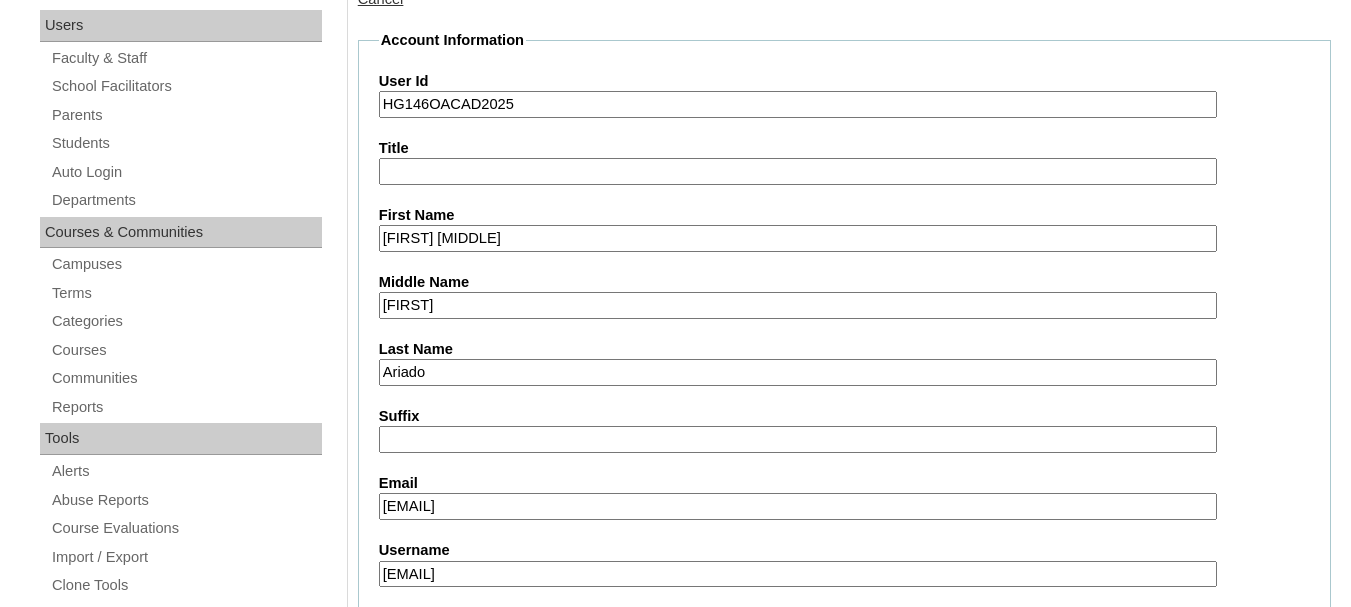 type on "HG146OACAD2025" 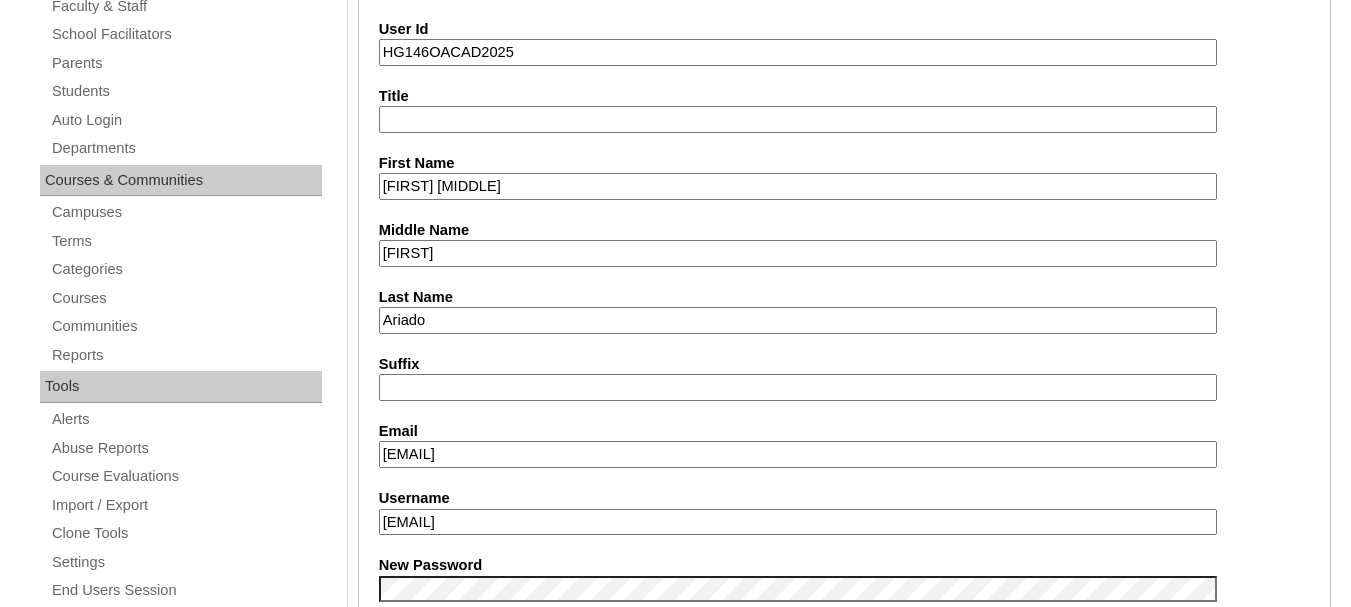 scroll, scrollTop: 400, scrollLeft: 0, axis: vertical 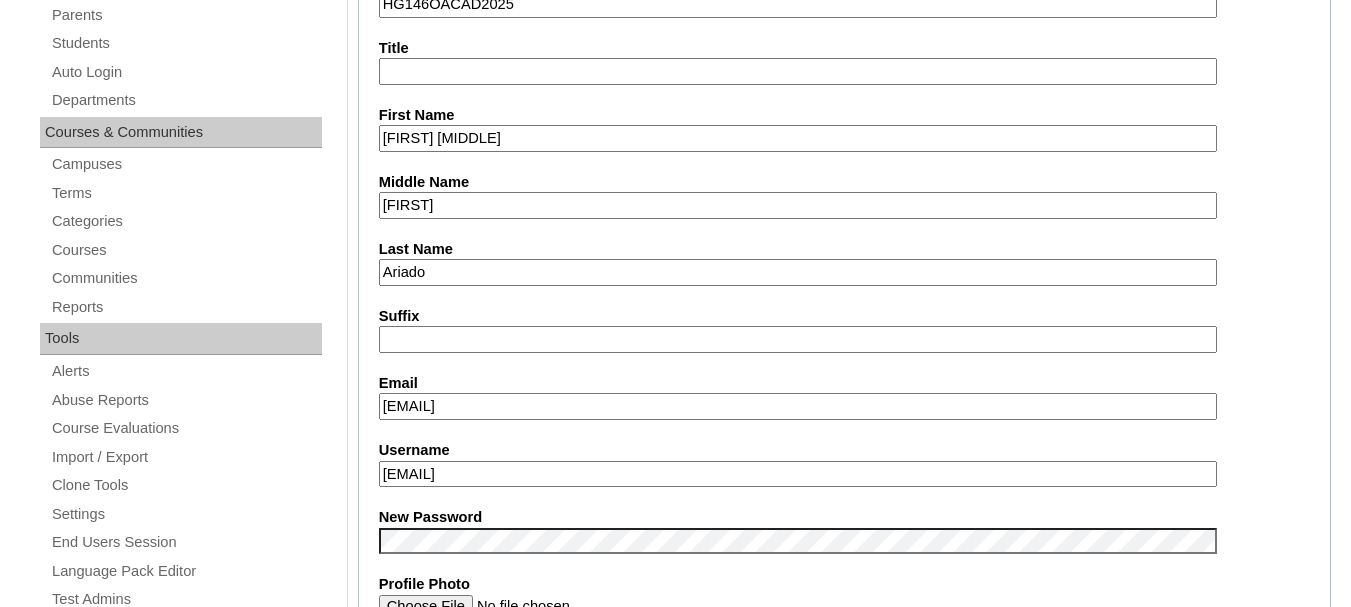click on "[EMAIL]" at bounding box center [798, 474] 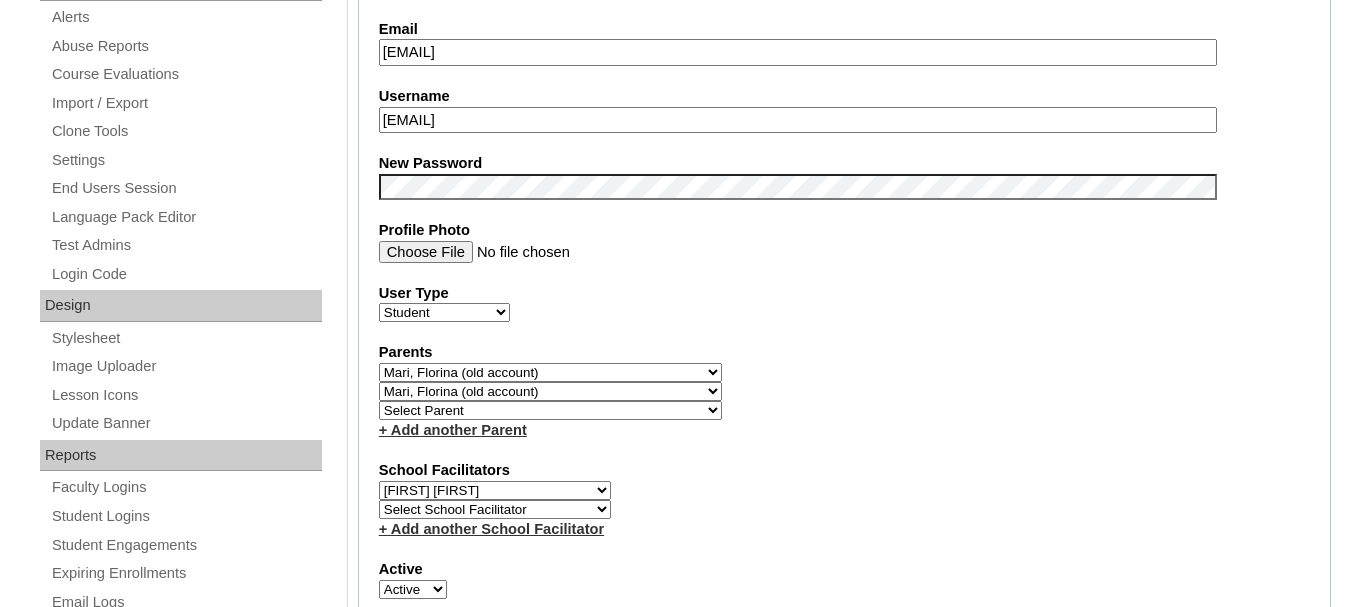 scroll, scrollTop: 800, scrollLeft: 0, axis: vertical 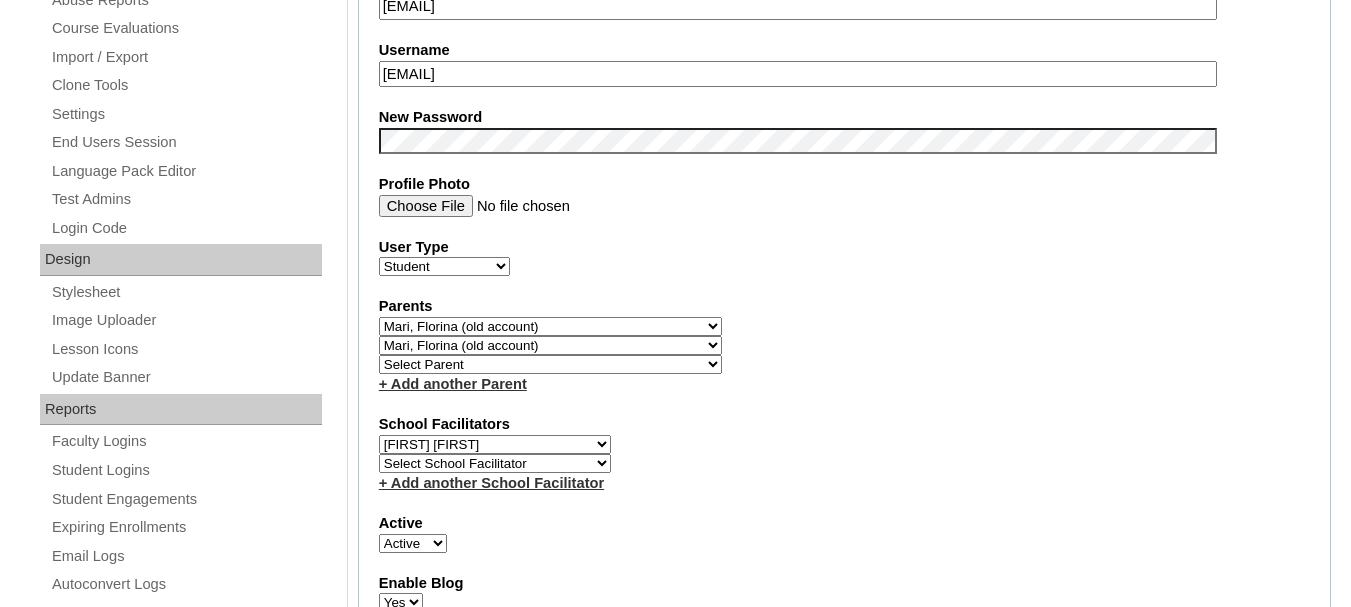 click on "Select Parent
,
,
,
,
,
,
,
,
,
,
,
,
,
,
,
,
,
,
,
,
,
,
,
,
,
,
,
,
,
,
,
,
,
,
,
,
,
,
,
, [FIRST]
, [FIRST] [LAST]
, [FIRST] and [LAST] Facilitators Account
[LAST], [FIRST]
[LAST], [FIRST]
[LAST], [FIRST] [LAST]
[LAST] [LAST], [FIRST] [LAST]
[LAST], ([YEAR]) [FIRST]
[LAST], [FIRST]
[LAST], [FIRST]
[LAST], [FIRST]
[LAST]	, [FIRST] ([YEAR])
[LAST] [LAST], [FIRST]
[LAST] [YEAR], [FIRST]
[LAST] , [FIRST] [LAST]
[LAST], [YEAR], [FIRST]
[LAST] ([YEAR]), [FIRST]
[LAST] , [FIRST] [LAST]
[LAST], [FIRST]
[LAST]., [FIRST]
[LAST], [FIRST] [LAST]
s, s" at bounding box center (550, 364) 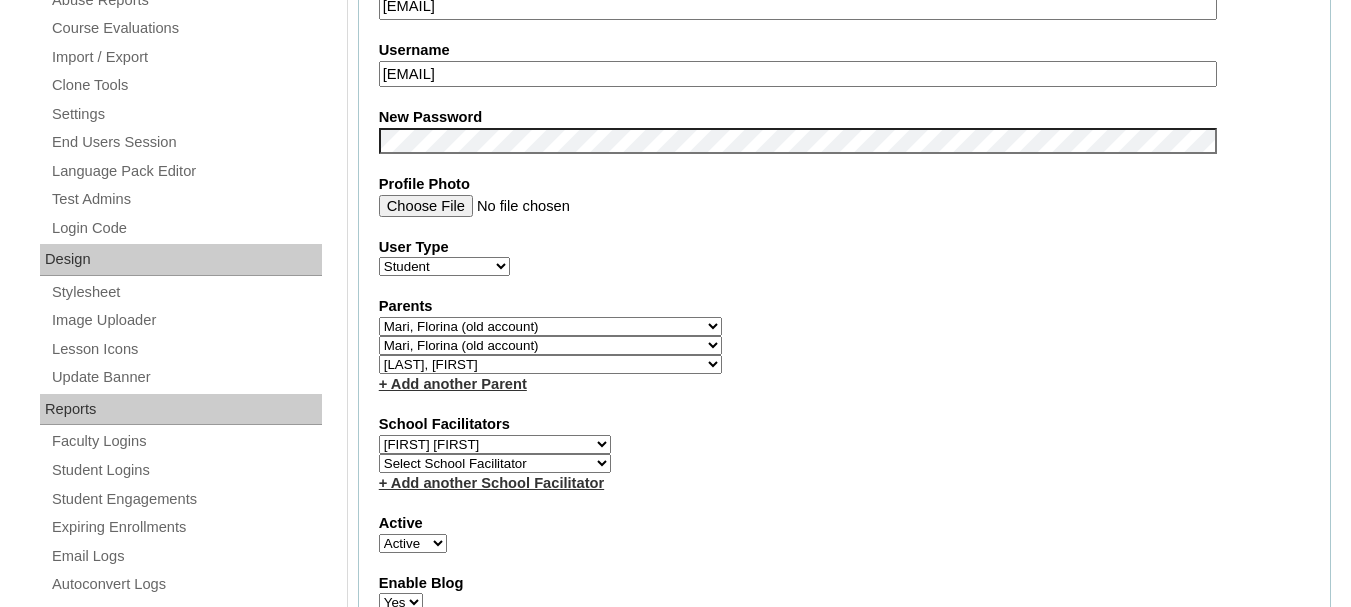click on "Select Parent
,
,
,
,
,
,
,
,
,
,
,
,
,
,
,
,
,
,
,
,
,
,
,
,
,
,
,
,
,
,
,
,
,
,
,
,
,
,
,
, [FIRST]
, [FIRST] [LAST]
, [FIRST] and [LAST] Facilitators Account
[LAST], [FIRST]
[LAST], [FIRST]
[LAST], [FIRST] [LAST]
[LAST] [LAST], [FIRST] [LAST]
[LAST], ([YEAR]) [FIRST]
[LAST], [FIRST]
[LAST], [FIRST]
[LAST], [FIRST]
[LAST]	, [FIRST] ([YEAR])
[LAST] [LAST], [FIRST]
[LAST] [YEAR], [FIRST]
[LAST] , [FIRST] [LAST]
[LAST], [YEAR], [FIRST]
[LAST] ([YEAR]), [FIRST]
[LAST] , [FIRST] [LAST]
[LAST], [FIRST]
[LAST]., [FIRST]
[LAST], [FIRST] [LAST]
s, s" at bounding box center [550, 364] 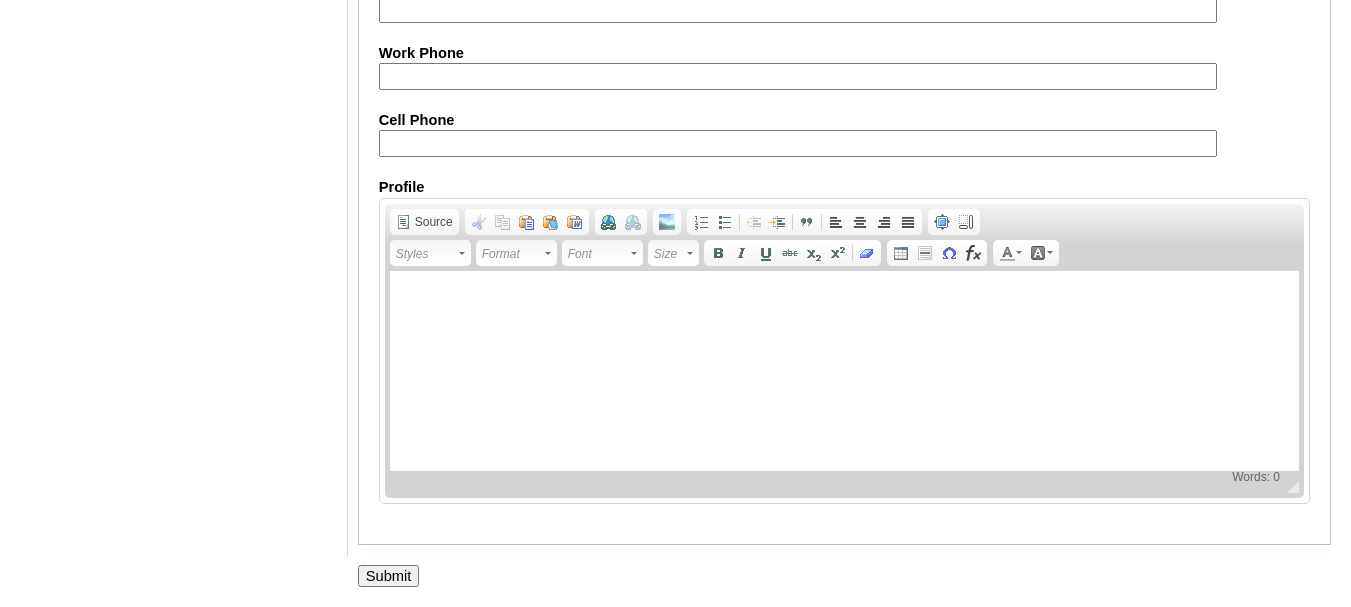 scroll, scrollTop: 2502, scrollLeft: 0, axis: vertical 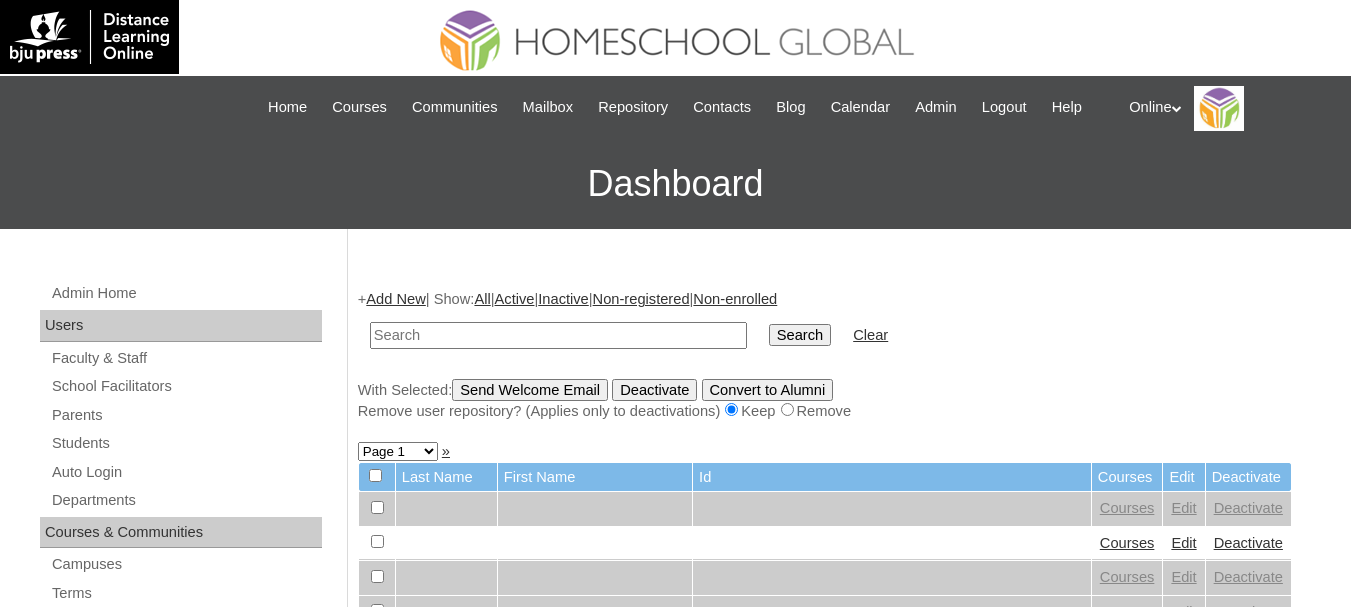 click at bounding box center (558, 335) 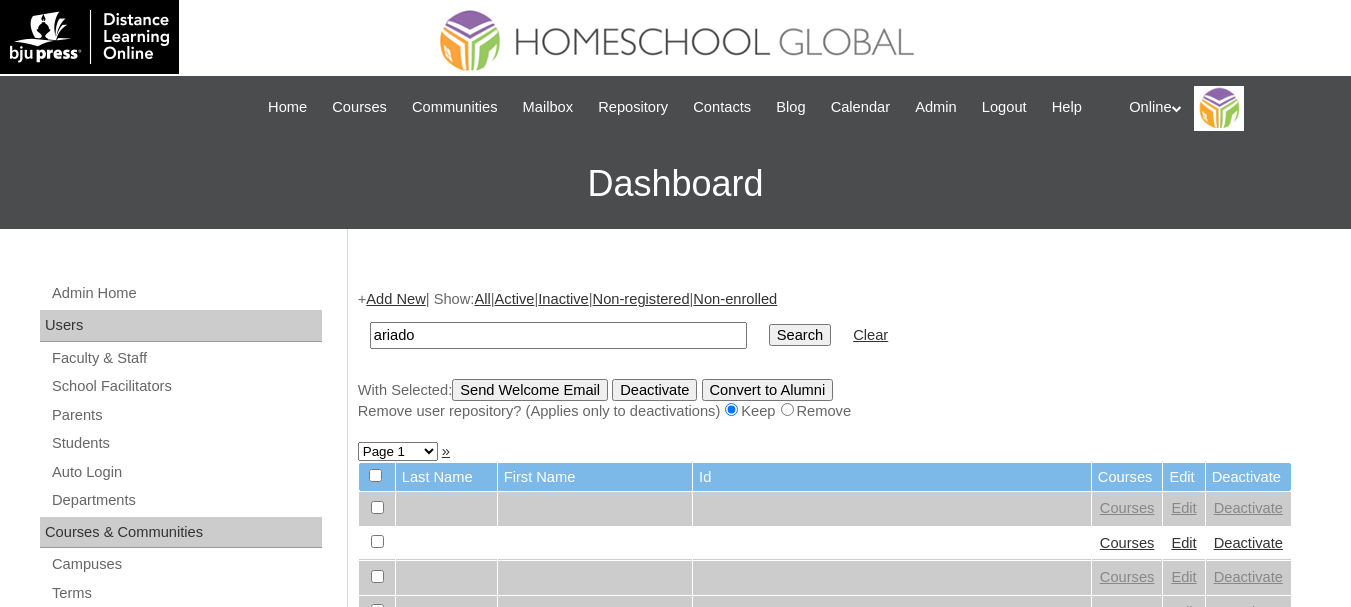 type on "ariado" 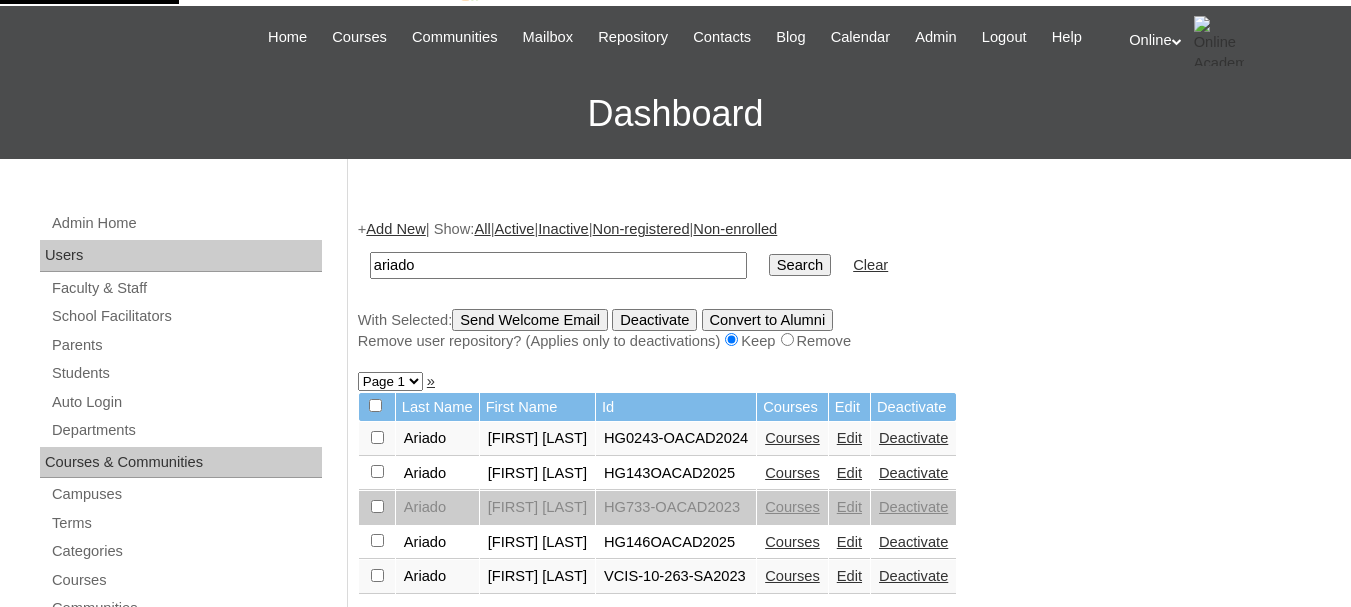 scroll, scrollTop: 100, scrollLeft: 0, axis: vertical 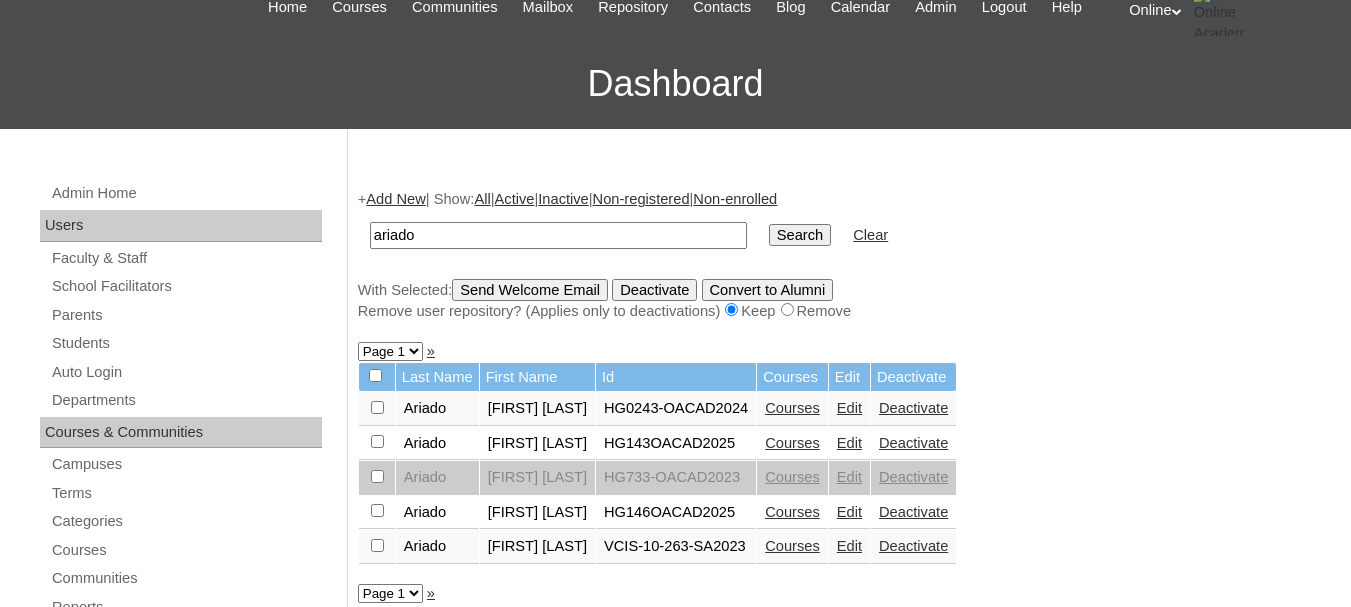 click on "Courses" at bounding box center (792, 512) 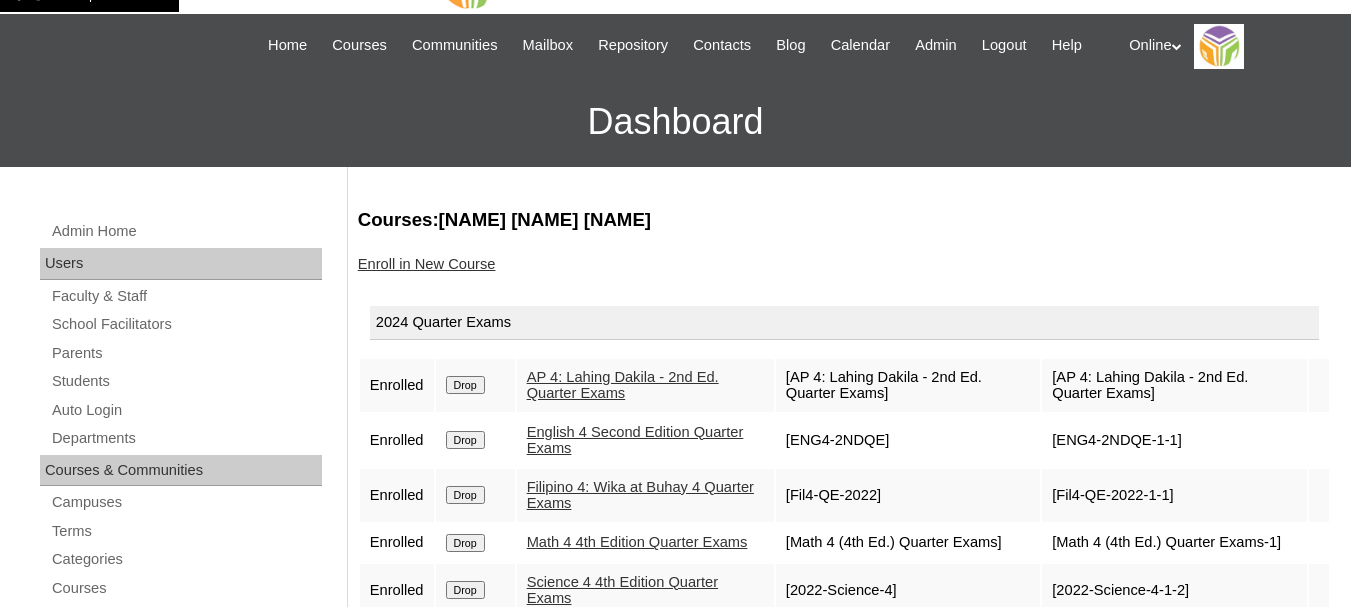 scroll, scrollTop: 200, scrollLeft: 0, axis: vertical 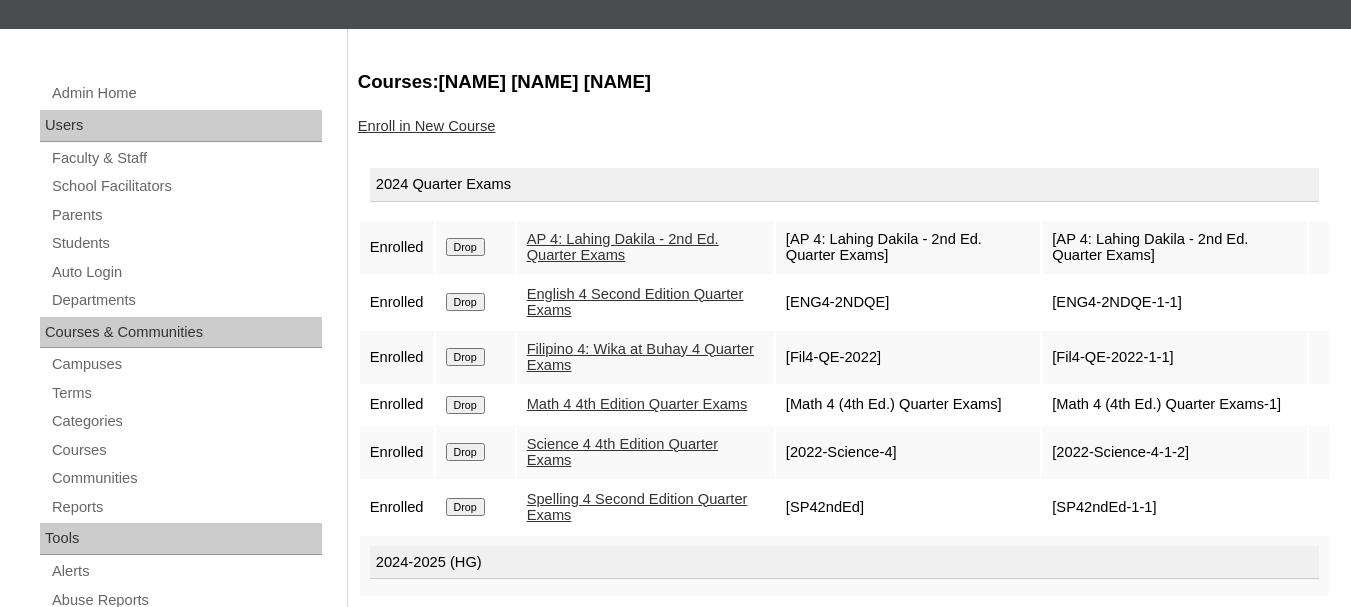 click on "Drop" at bounding box center (465, 247) 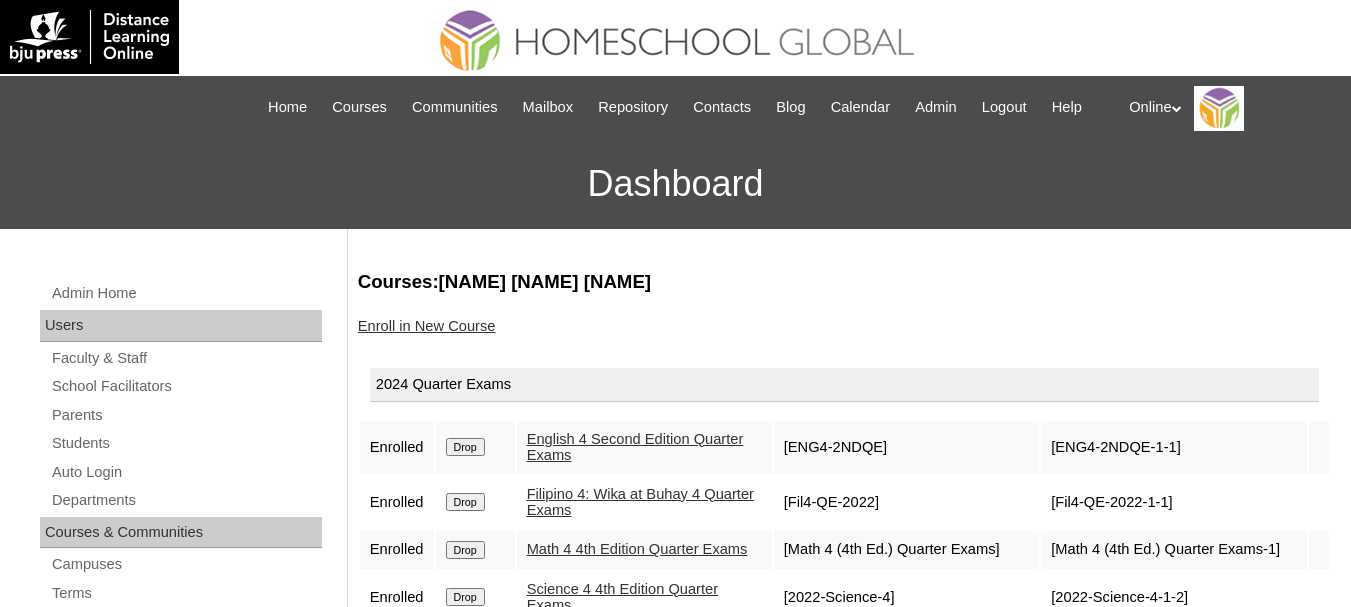scroll, scrollTop: 100, scrollLeft: 0, axis: vertical 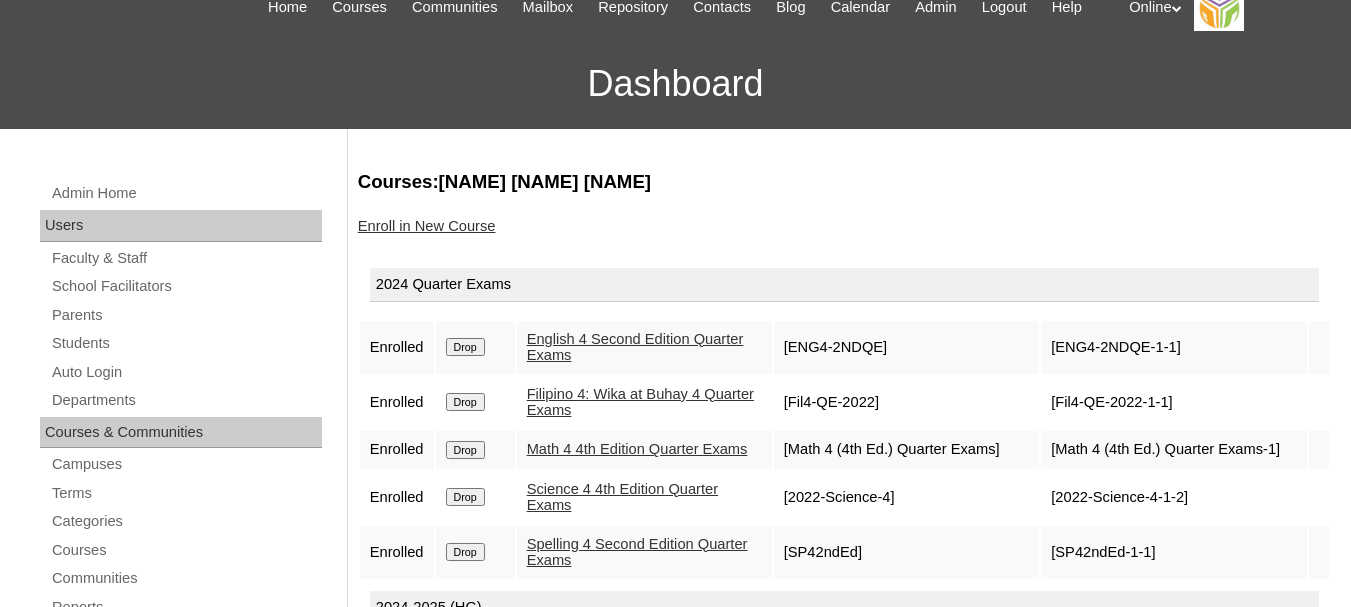 click on "Drop" at bounding box center [465, 347] 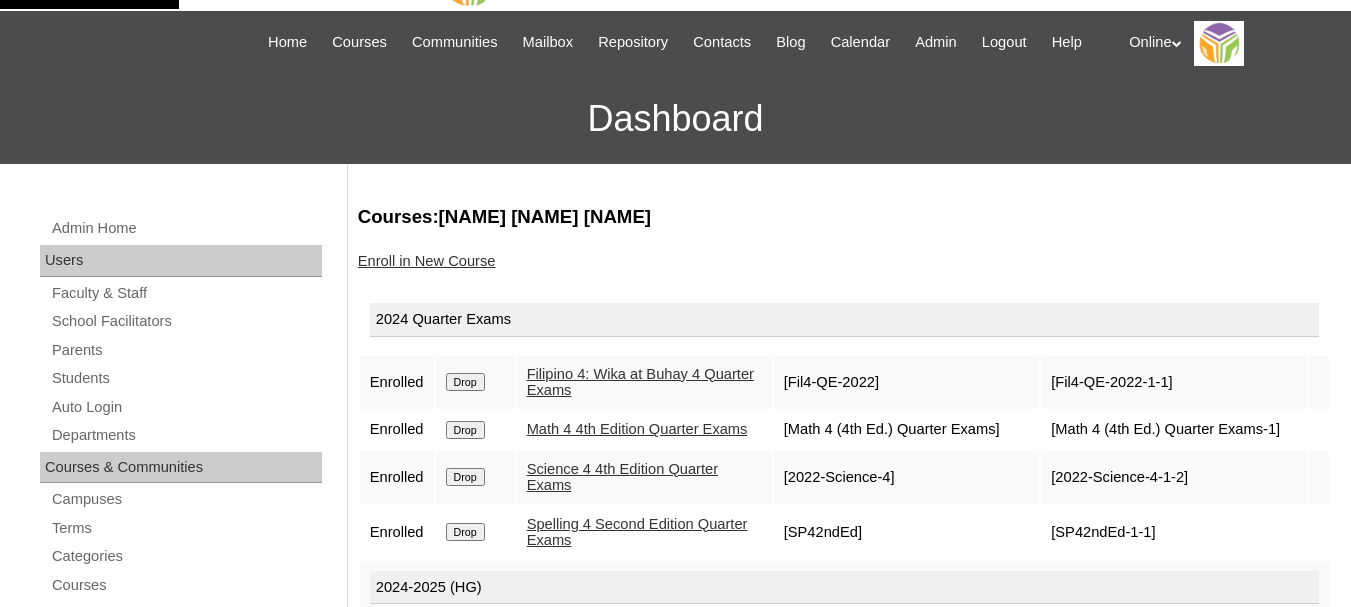 scroll, scrollTop: 100, scrollLeft: 0, axis: vertical 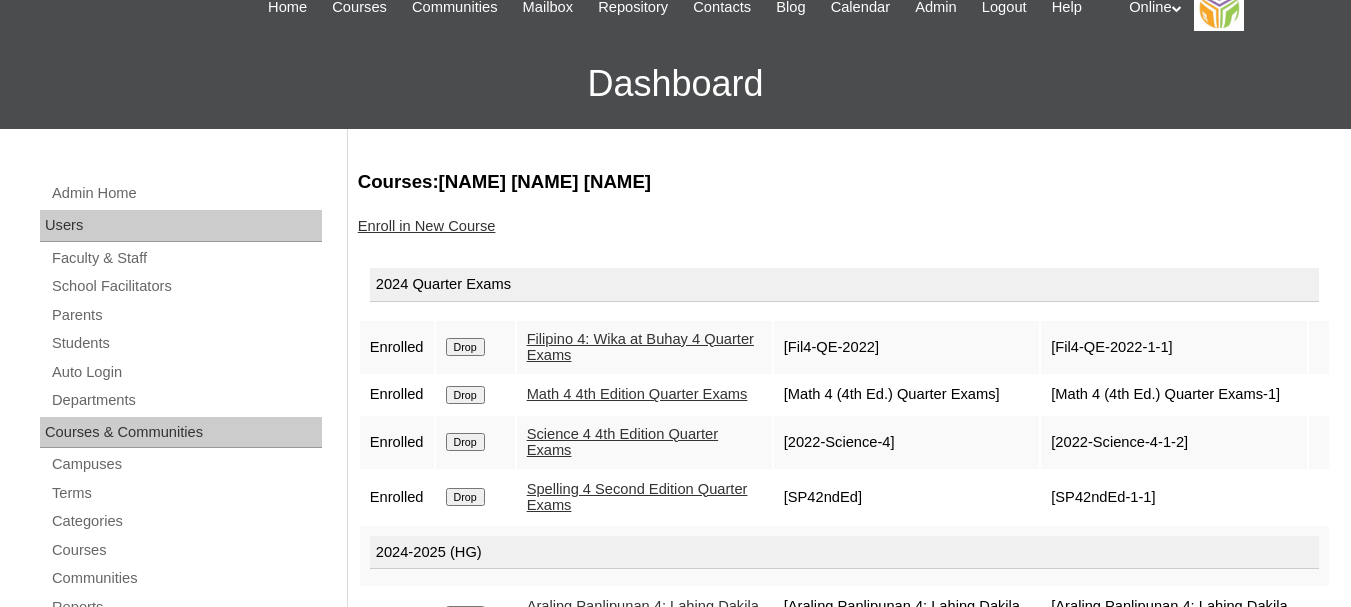 click on "Drop" at bounding box center (465, 347) 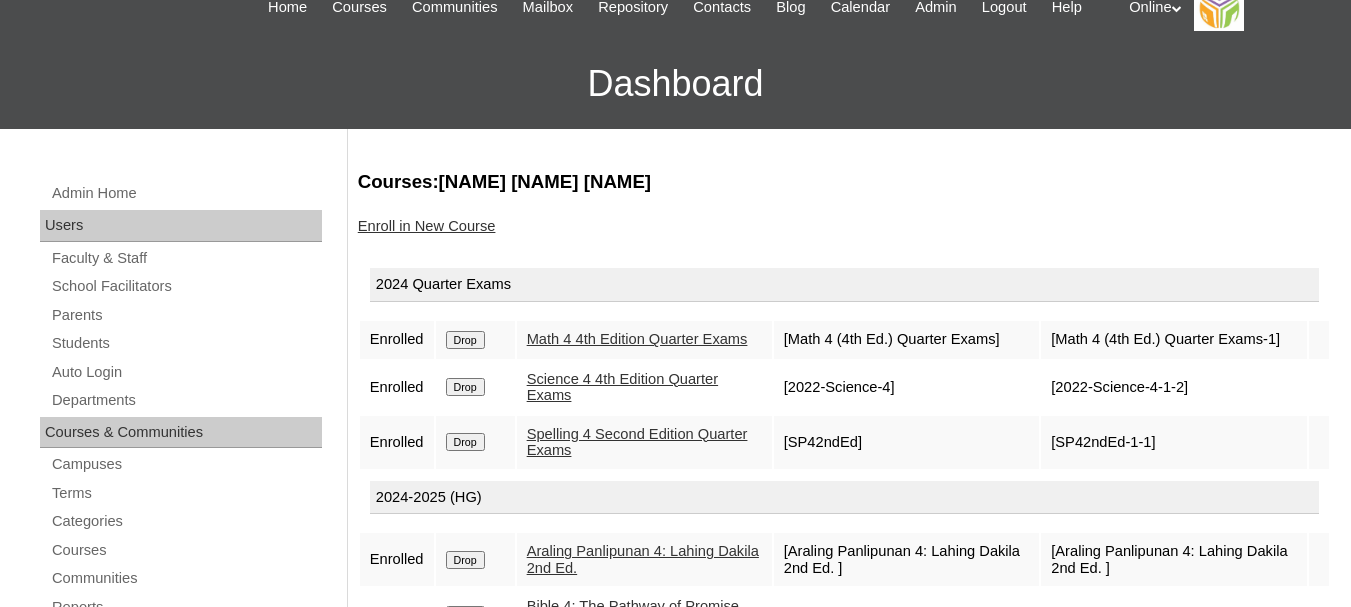 scroll, scrollTop: 110, scrollLeft: 0, axis: vertical 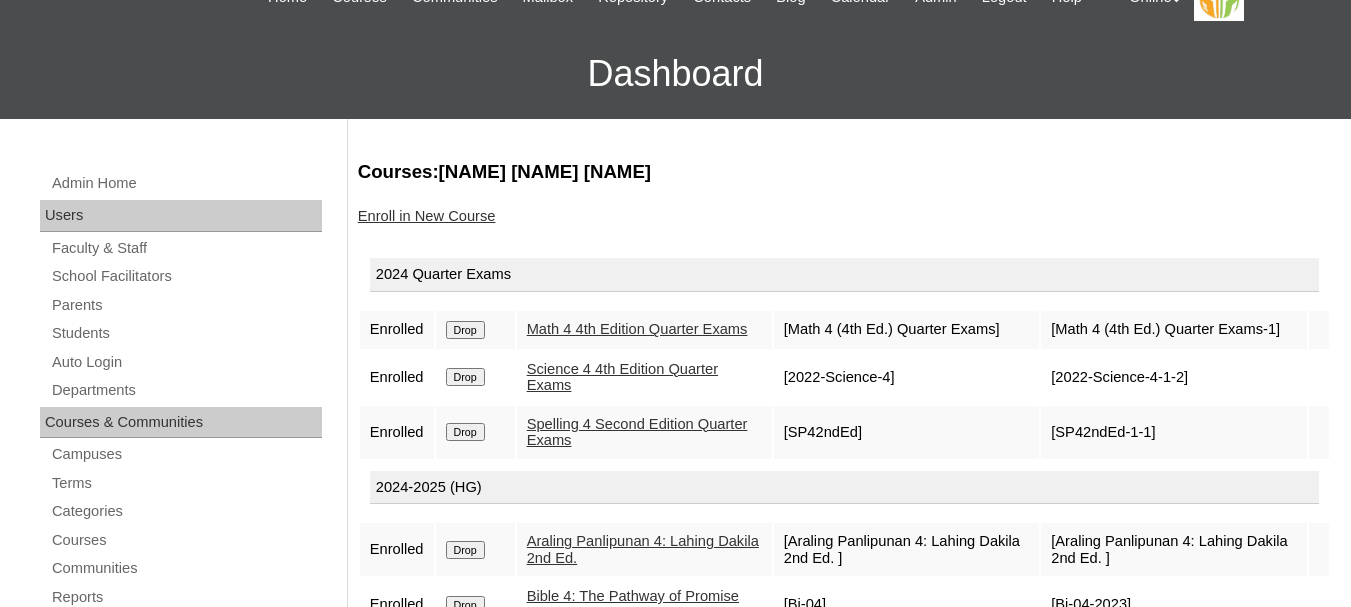 click on "Drop" at bounding box center [465, 330] 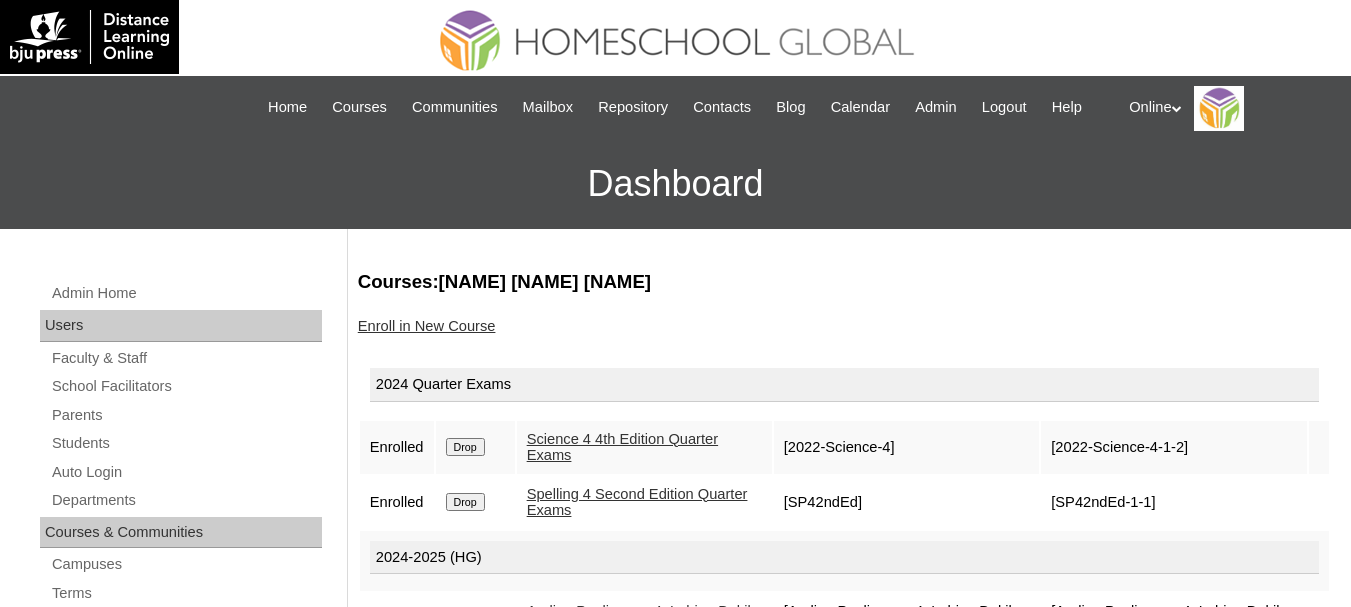 scroll, scrollTop: 0, scrollLeft: 0, axis: both 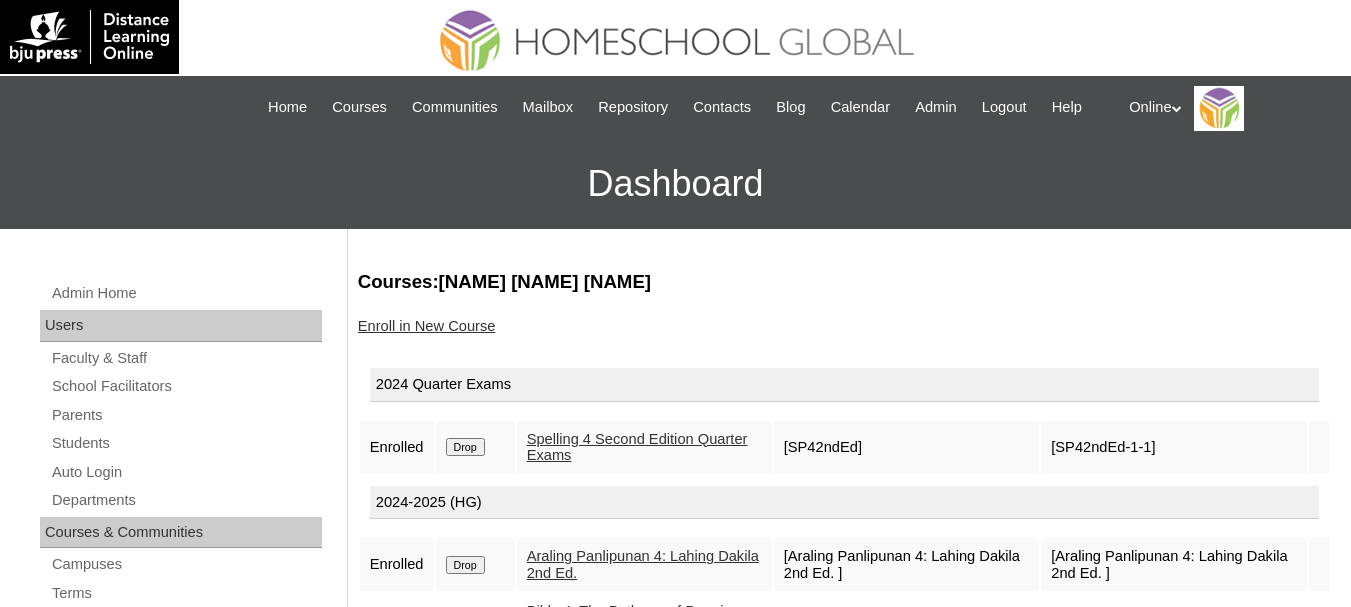 click on "Drop" at bounding box center [465, 447] 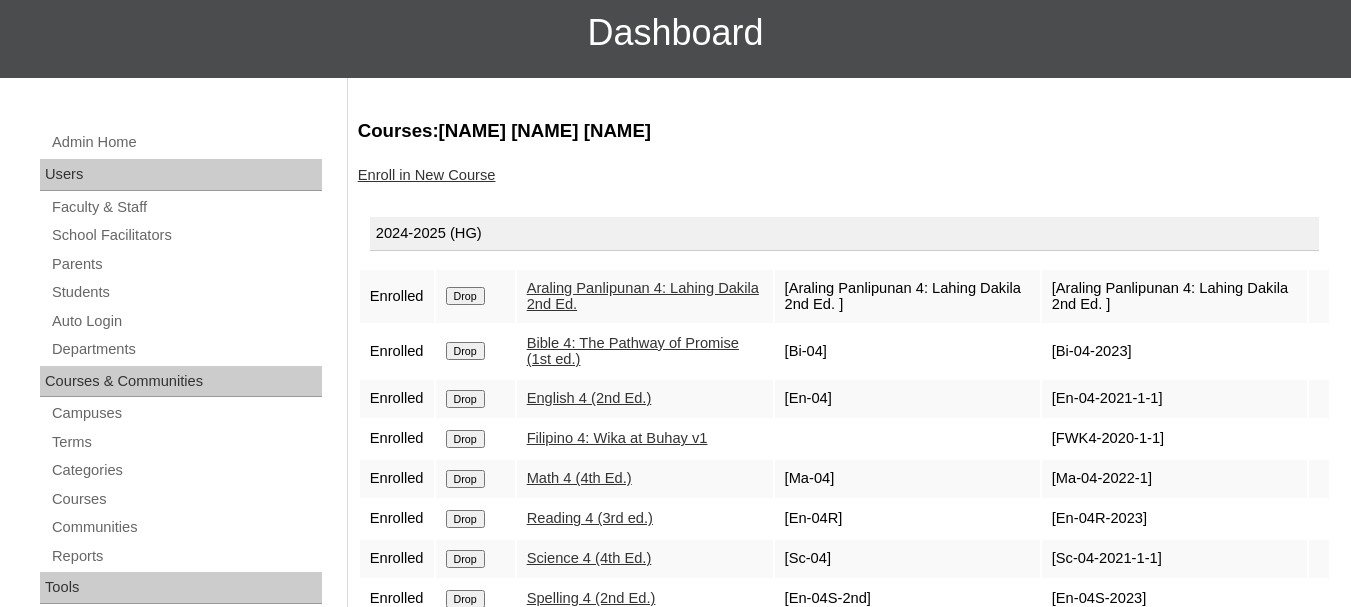 scroll, scrollTop: 200, scrollLeft: 0, axis: vertical 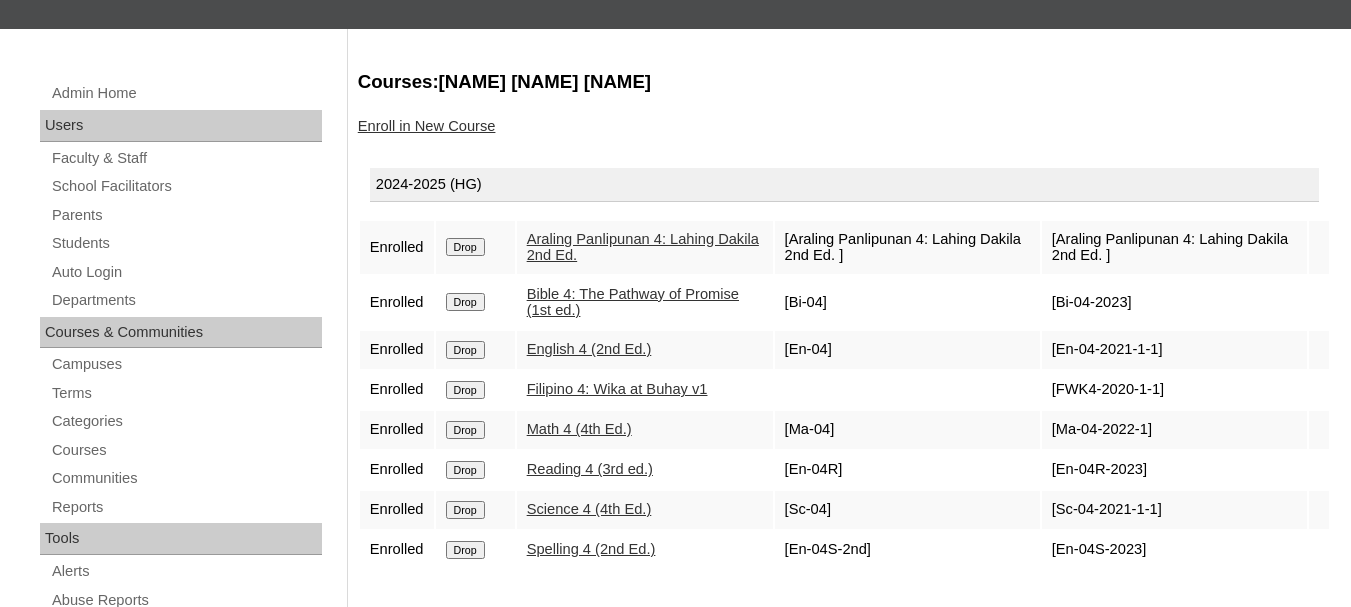 click on "Drop" at bounding box center [465, 247] 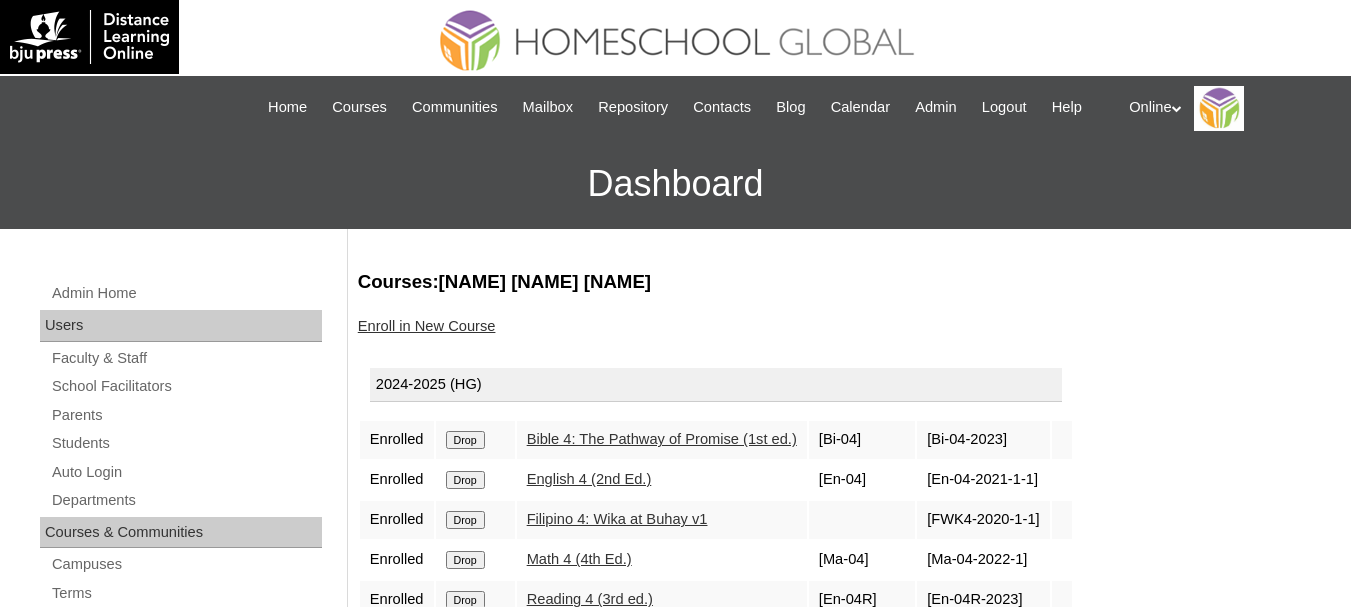 scroll, scrollTop: 0, scrollLeft: 0, axis: both 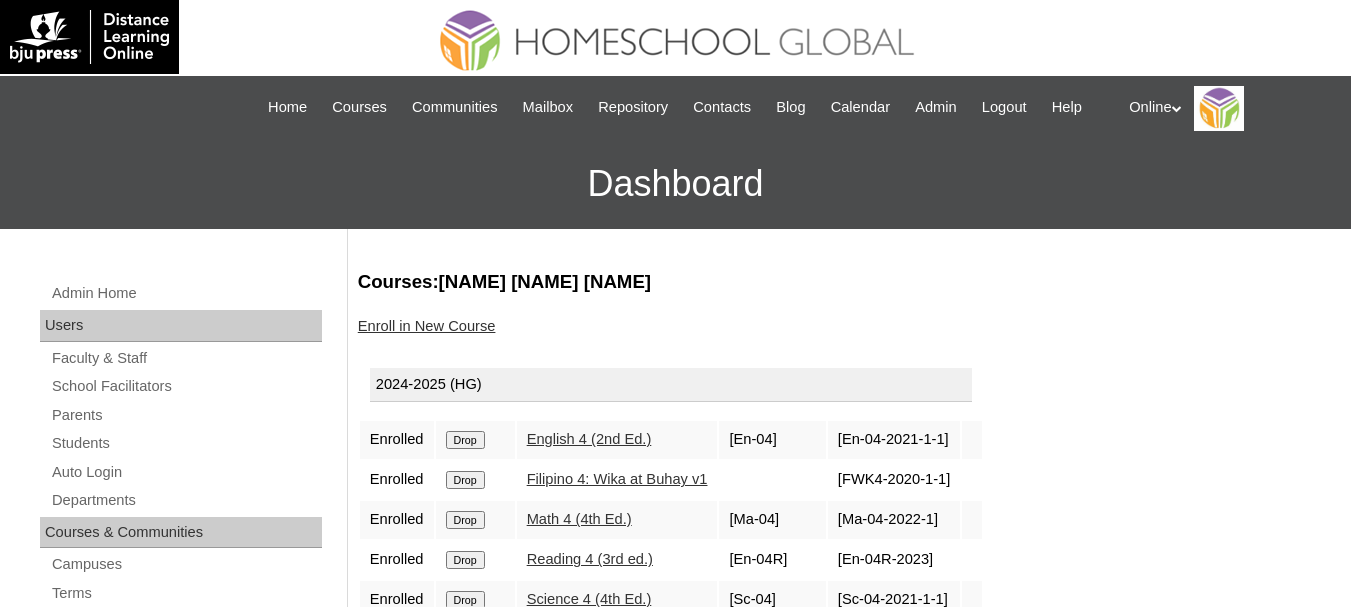 click on "Drop" at bounding box center (465, 440) 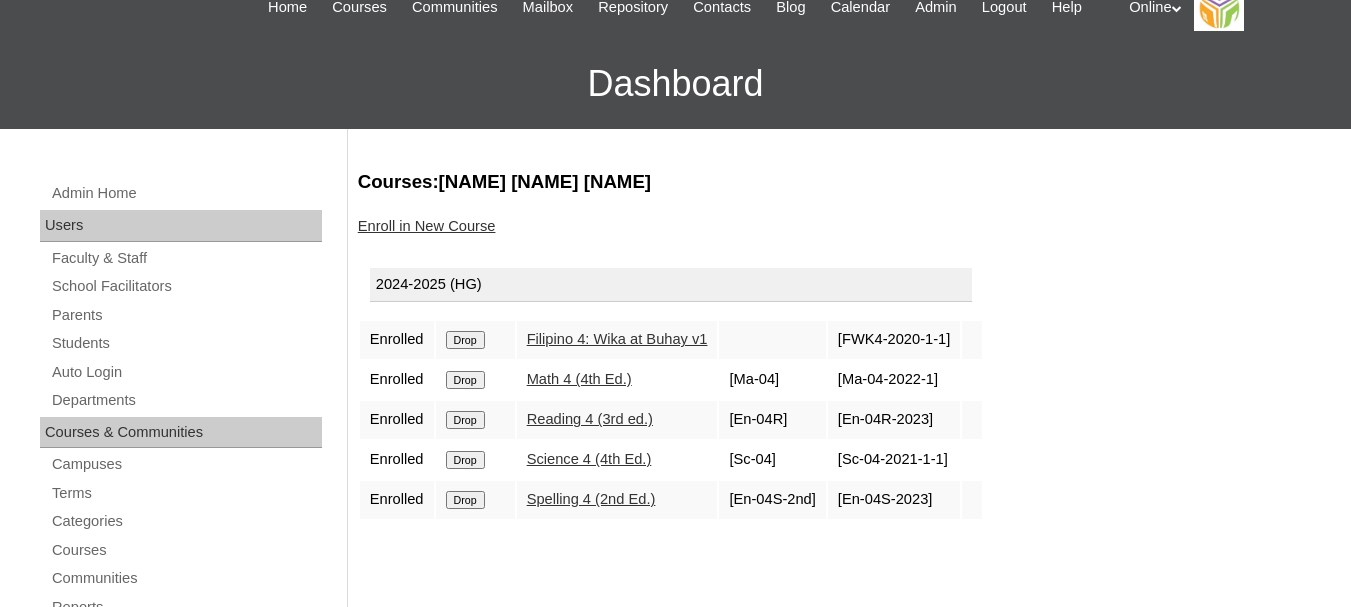 scroll, scrollTop: 200, scrollLeft: 0, axis: vertical 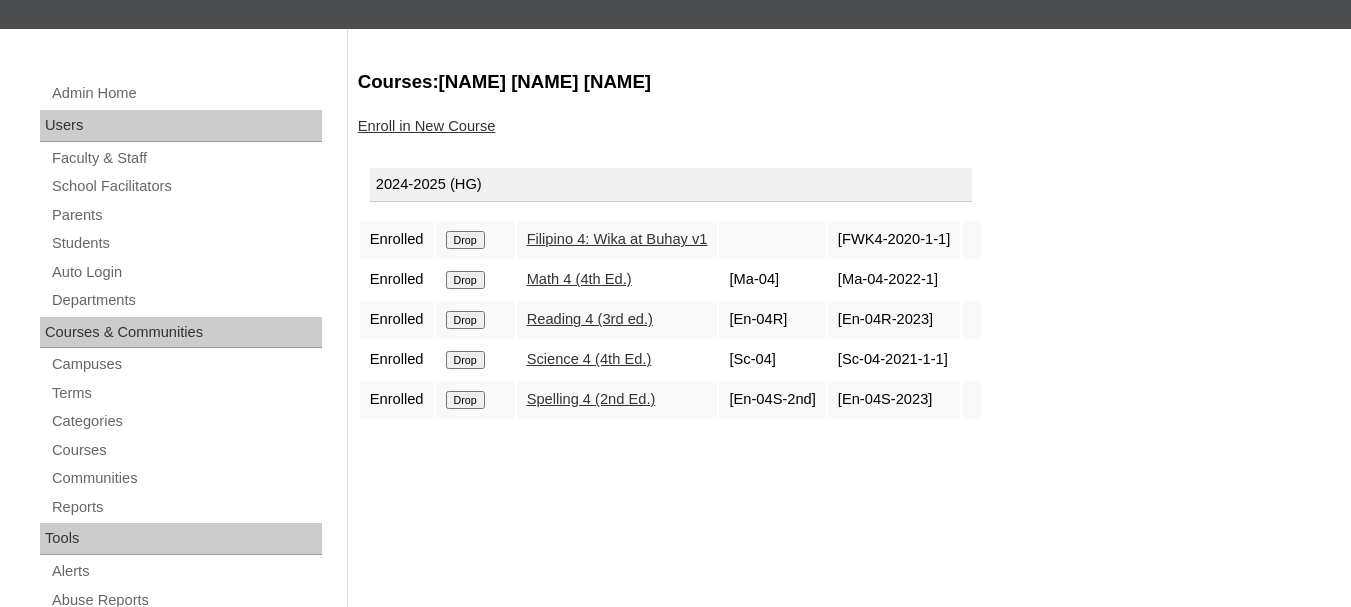 click on "Drop" at bounding box center (465, 240) 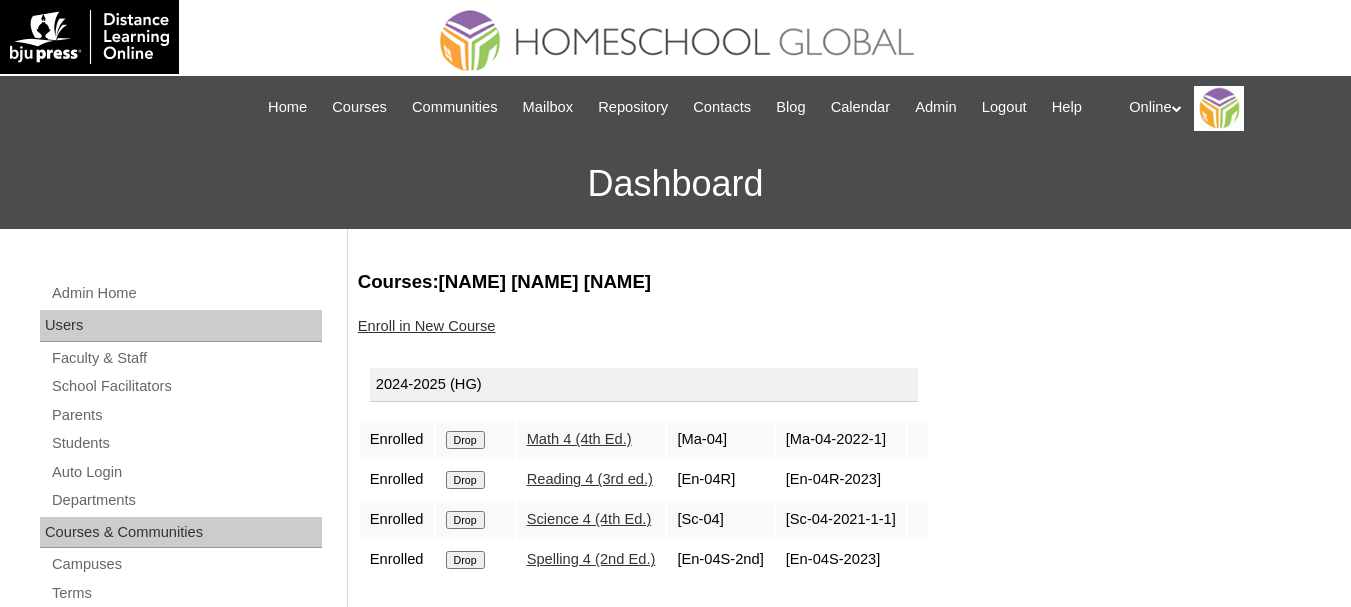 scroll, scrollTop: 0, scrollLeft: 0, axis: both 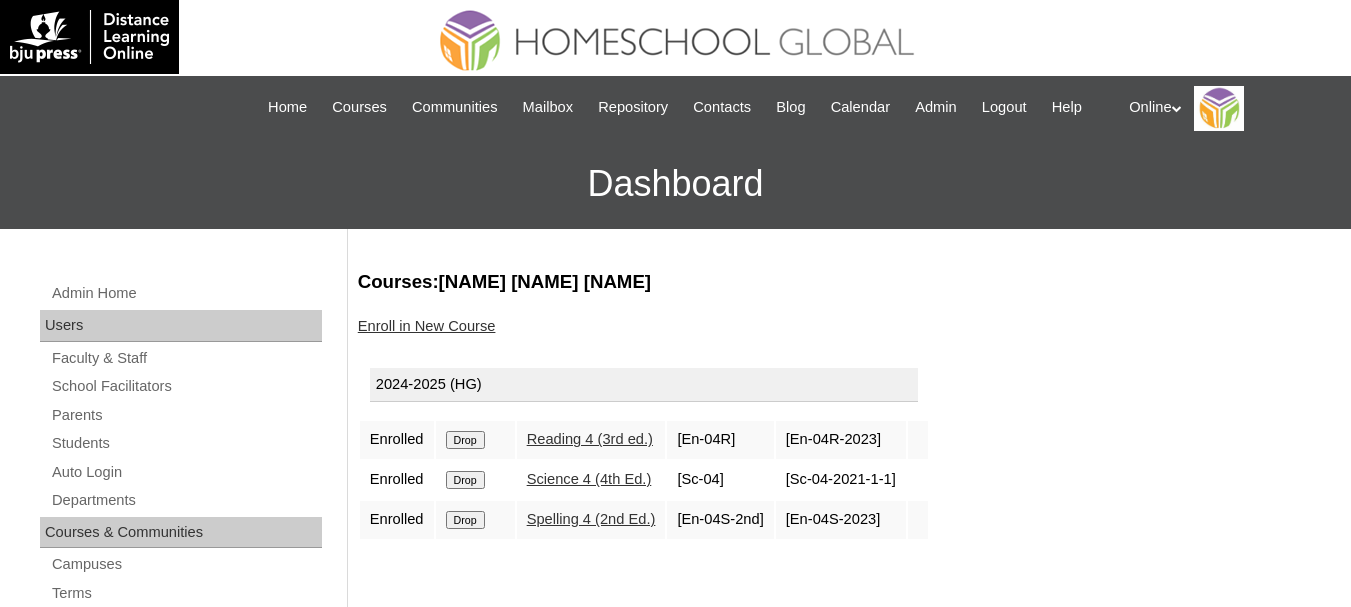 click on "Drop" at bounding box center [465, 440] 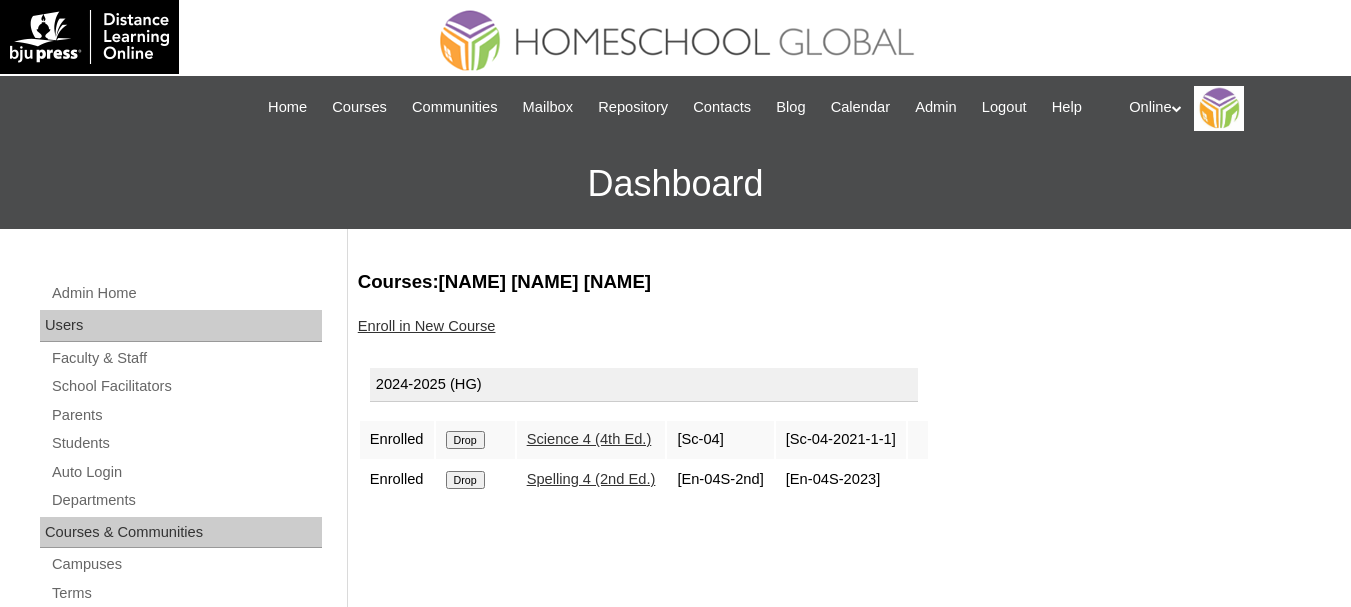 scroll, scrollTop: 0, scrollLeft: 0, axis: both 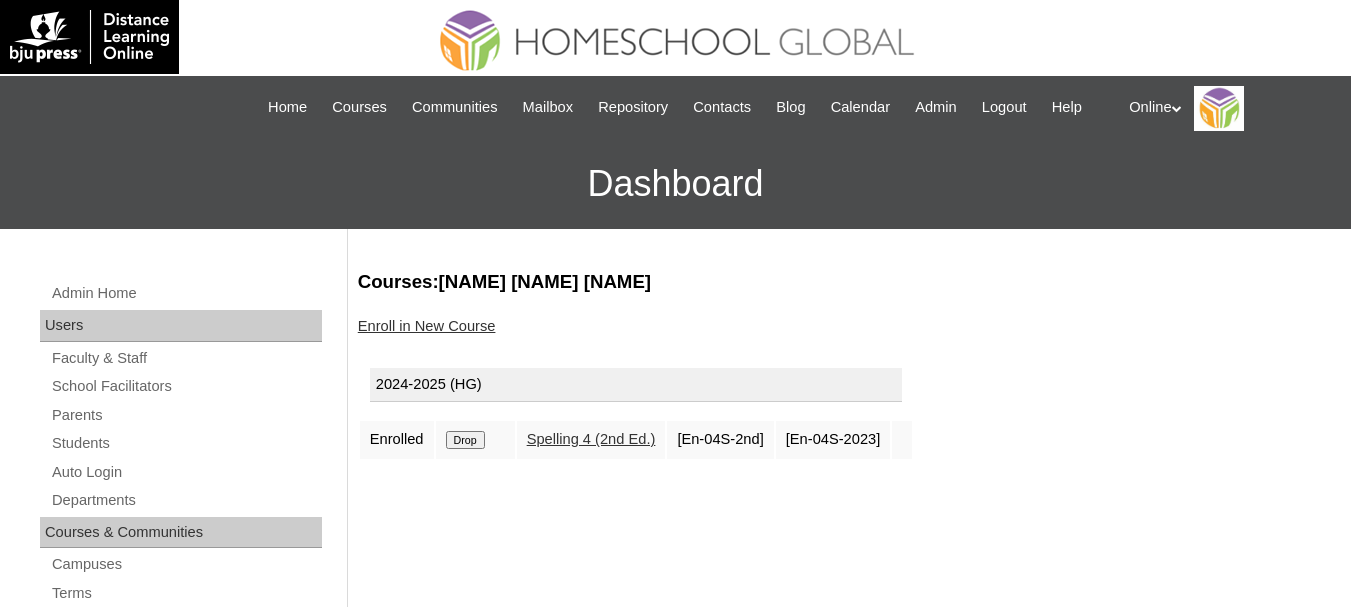 click on "Drop" at bounding box center (465, 440) 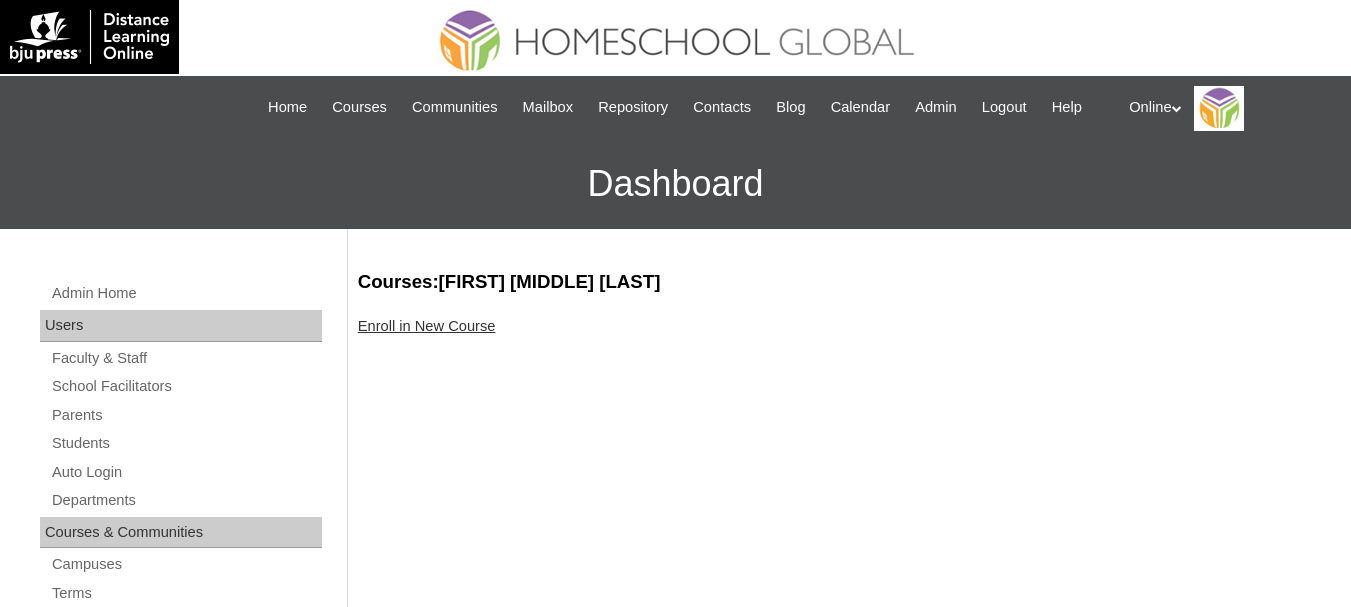scroll, scrollTop: 0, scrollLeft: 0, axis: both 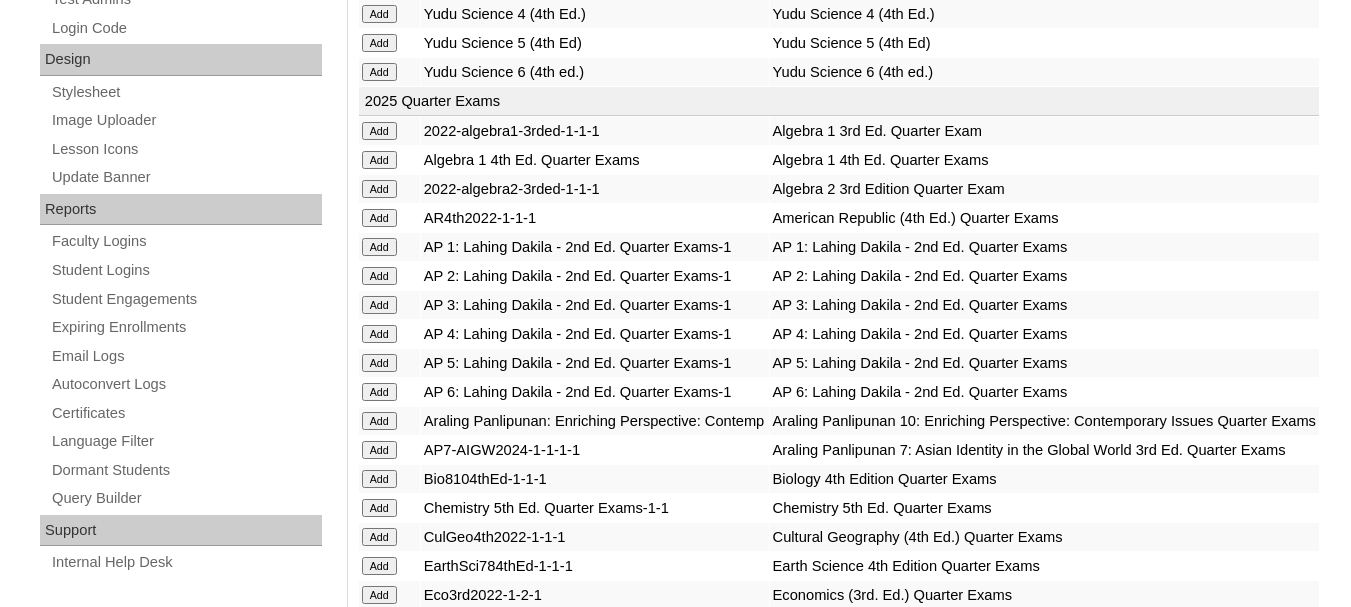 click on "Add" at bounding box center [379, -624] 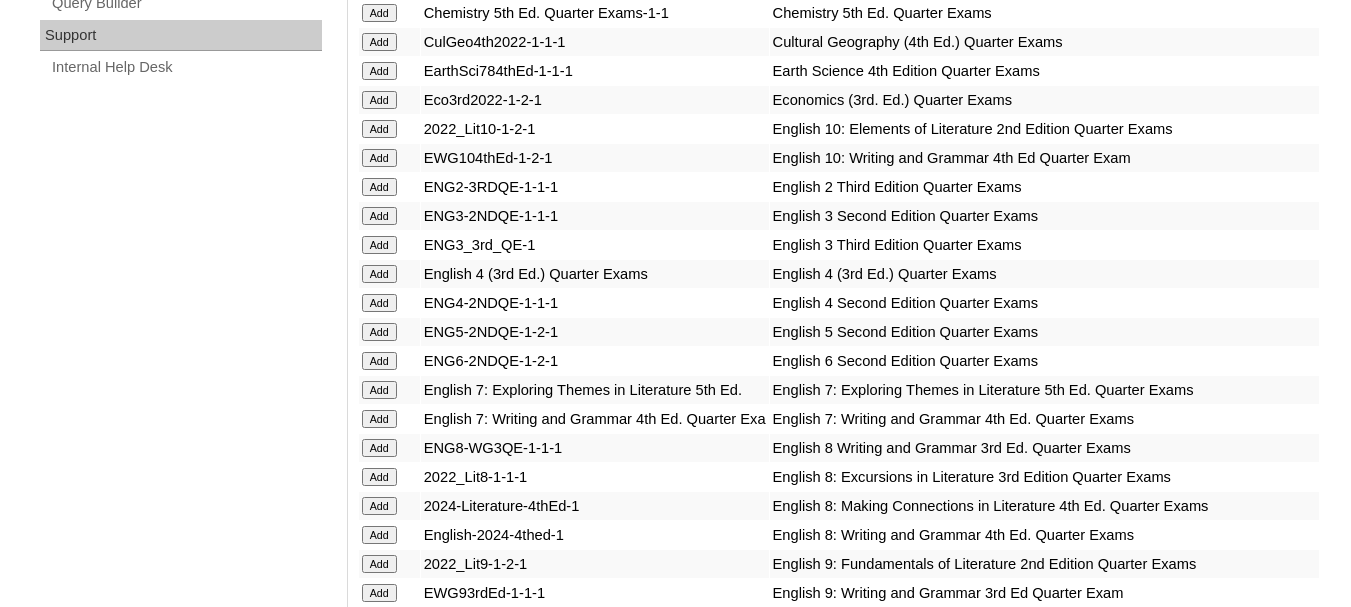 scroll, scrollTop: 1500, scrollLeft: 0, axis: vertical 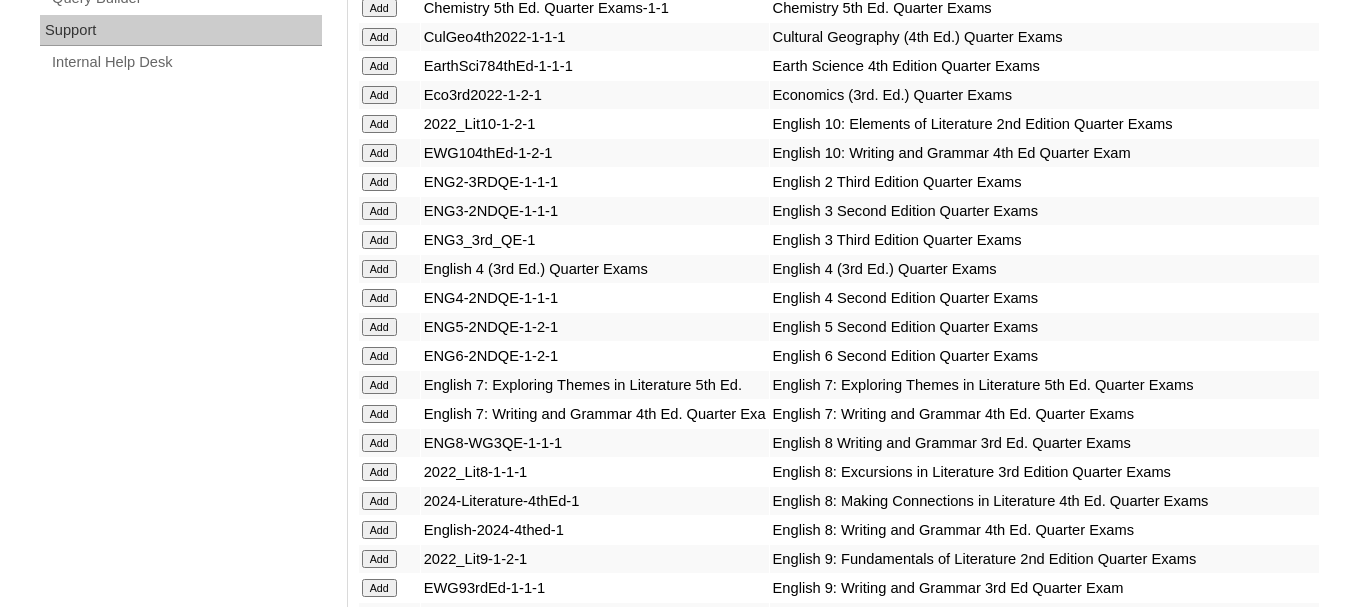 click on "Add" at bounding box center [379, -1124] 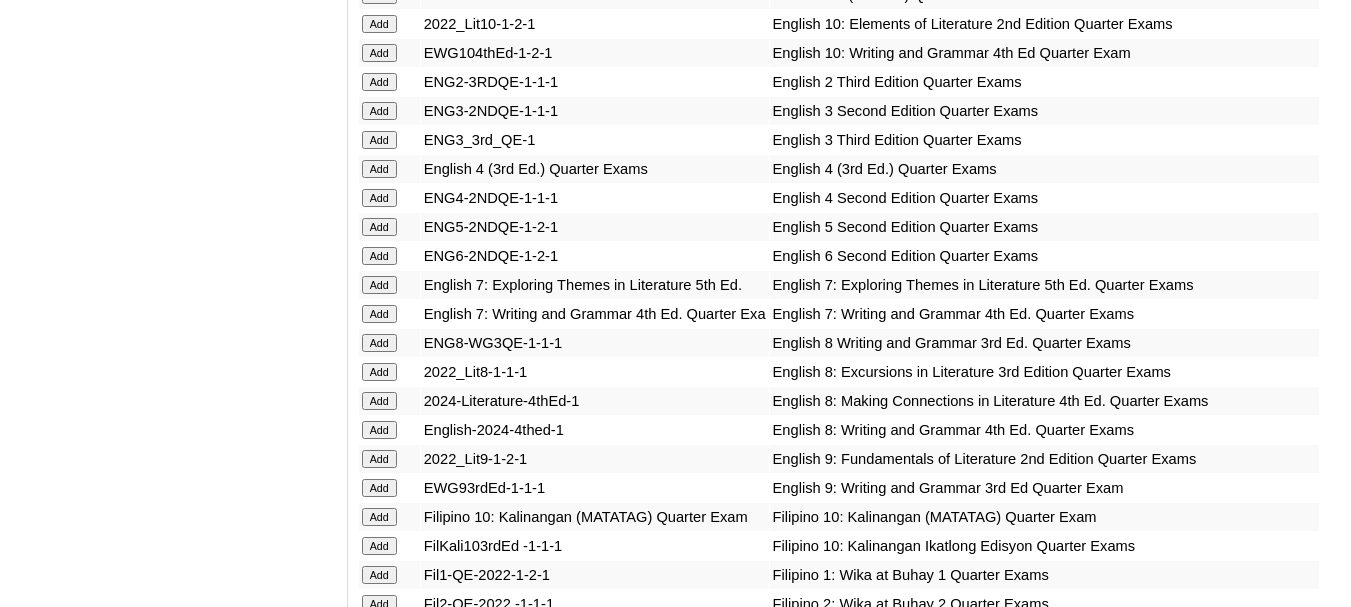 scroll, scrollTop: 1700, scrollLeft: 0, axis: vertical 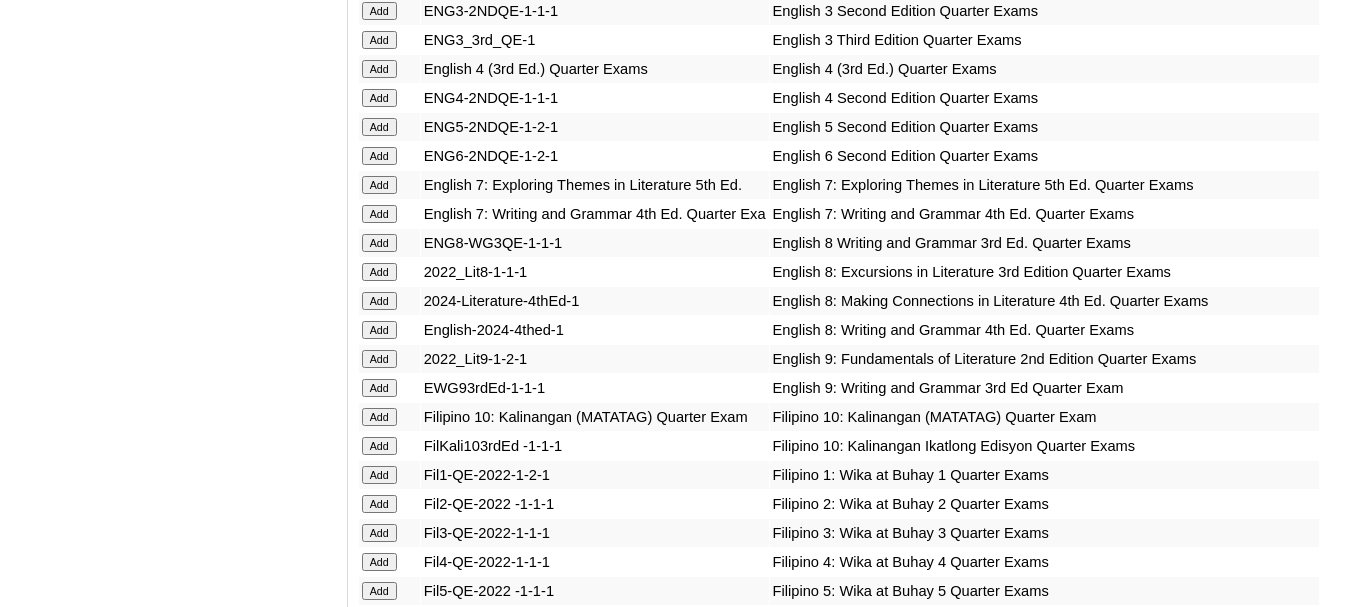 click on "Add" at bounding box center [379, -1324] 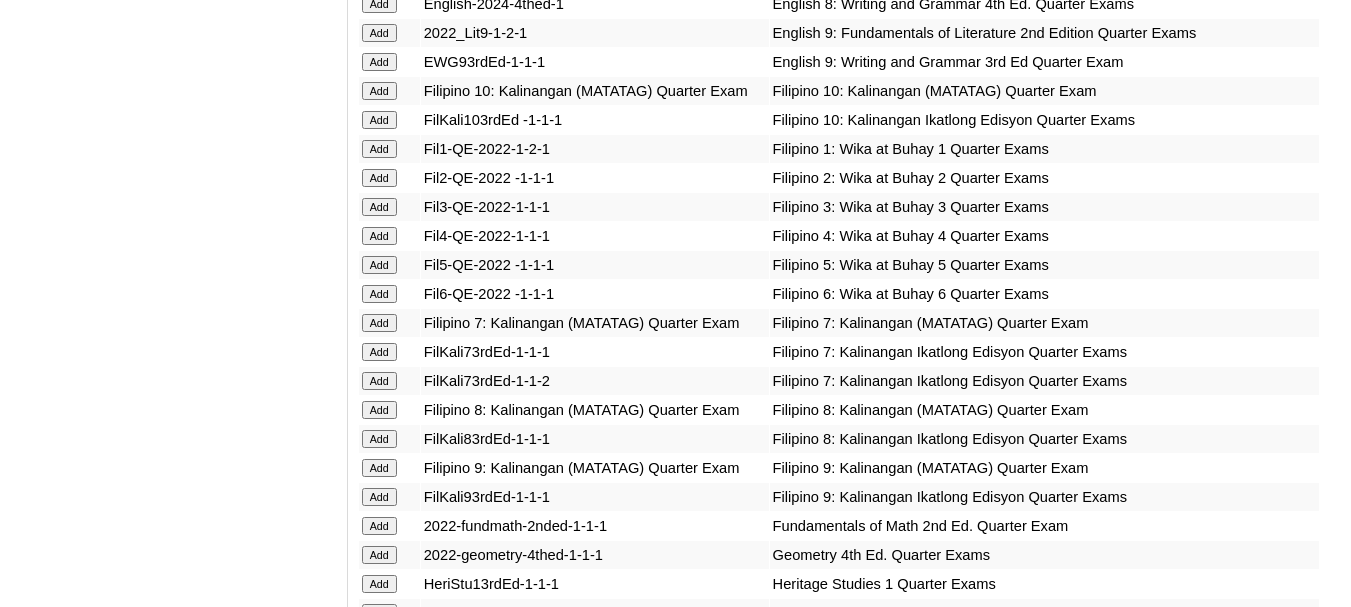 scroll, scrollTop: 2100, scrollLeft: 0, axis: vertical 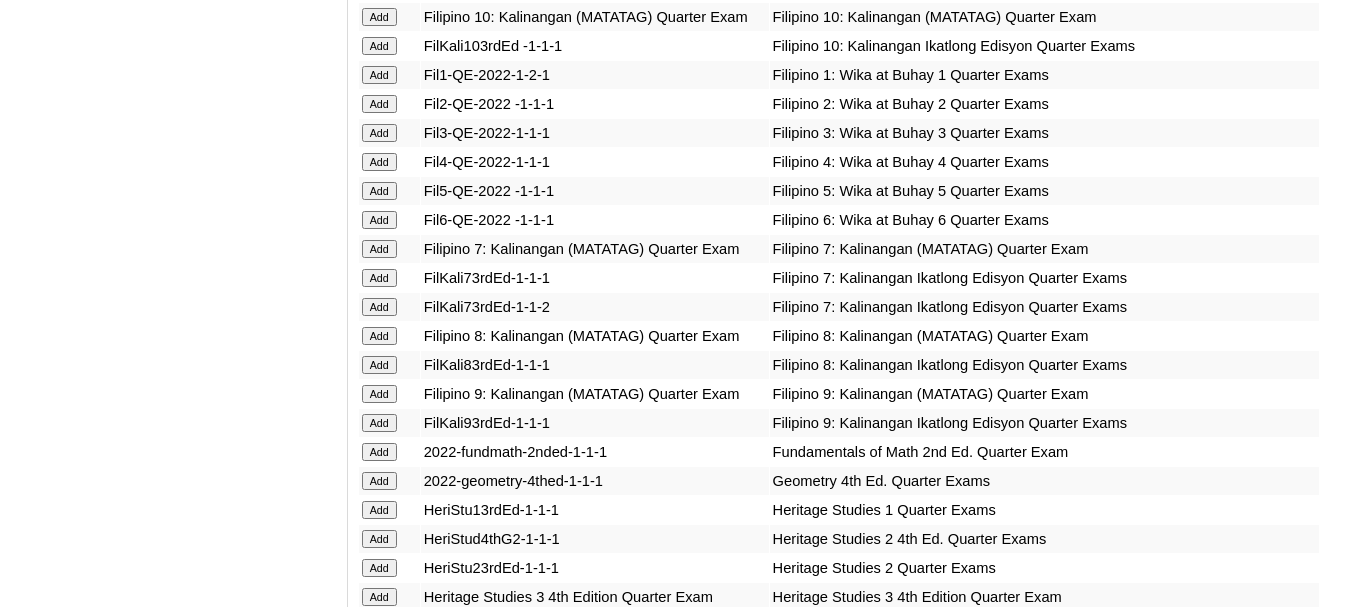 click on "Add" at bounding box center (379, -1724) 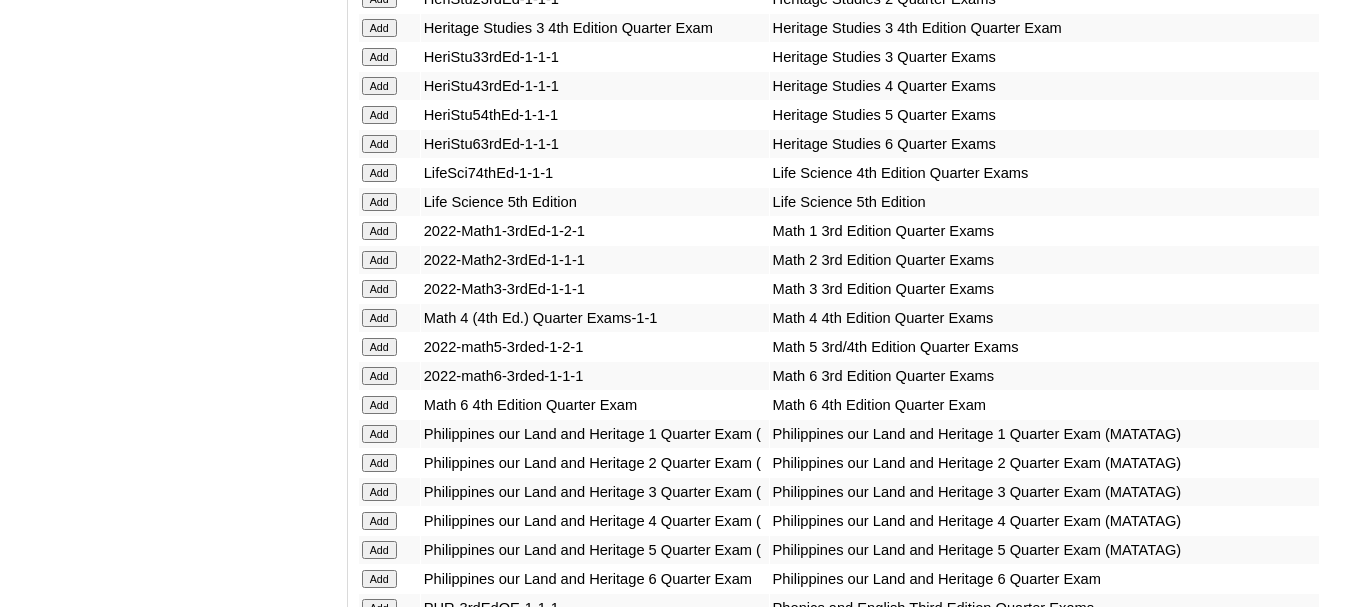 scroll, scrollTop: 2700, scrollLeft: 0, axis: vertical 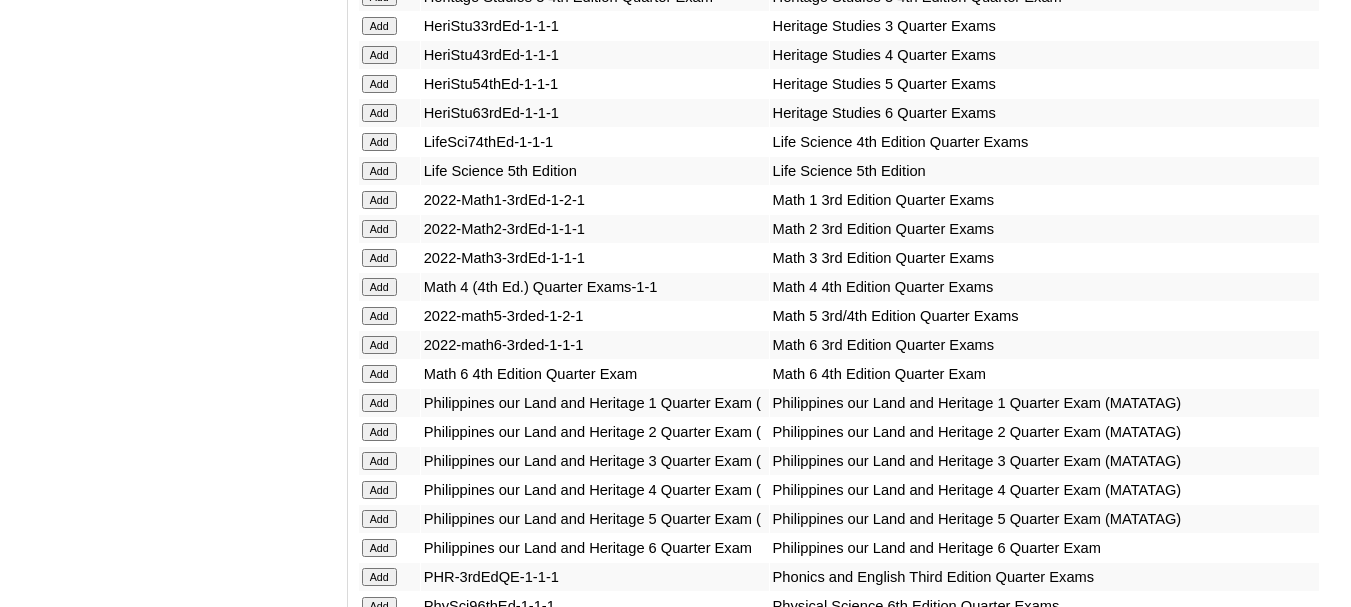 click on "Add" at bounding box center (379, -2324) 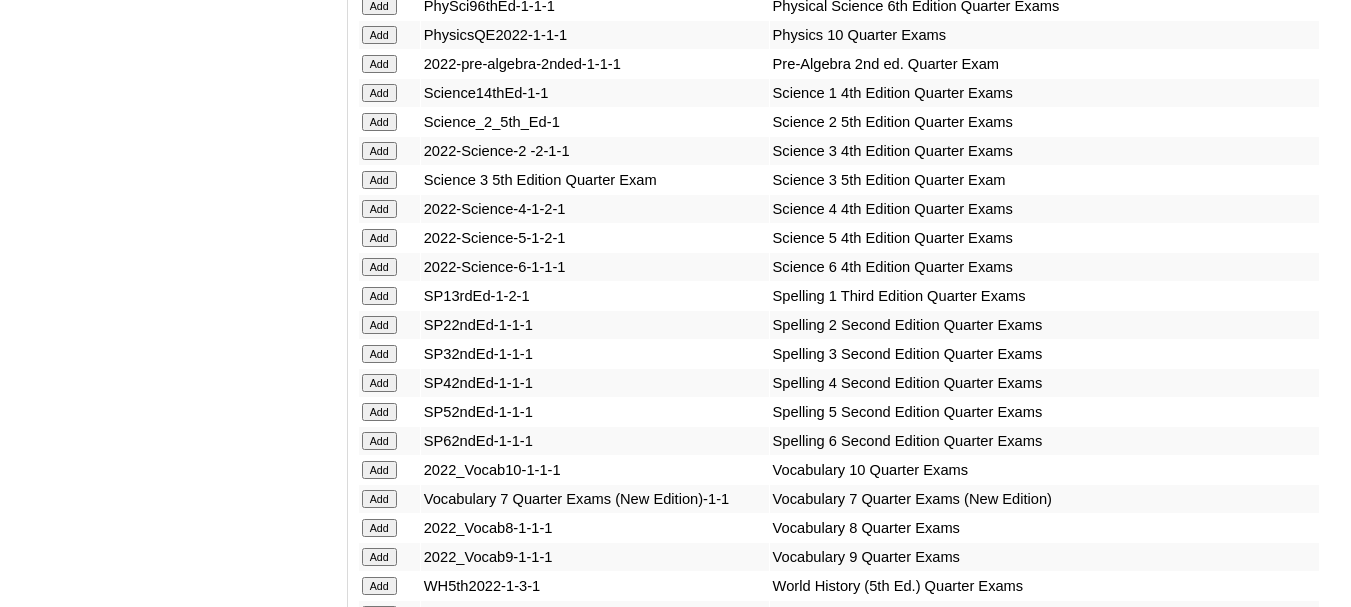 scroll, scrollTop: 3400, scrollLeft: 0, axis: vertical 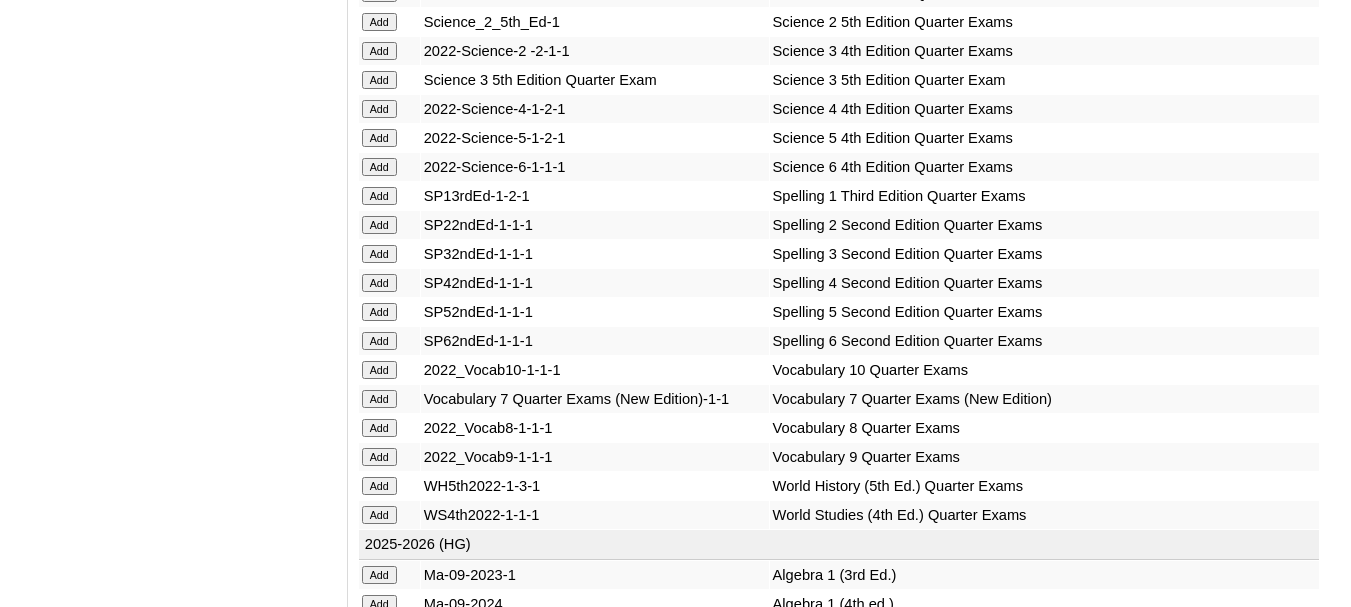 click on "Add" at bounding box center [379, -3024] 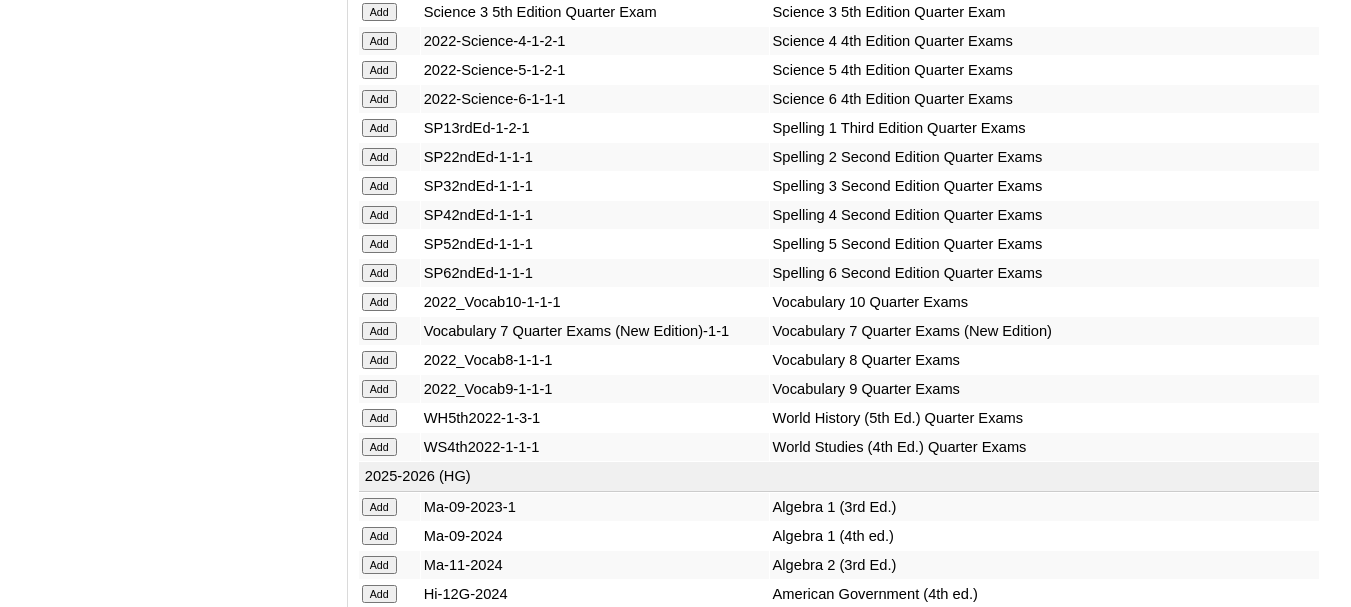 scroll, scrollTop: 3500, scrollLeft: 0, axis: vertical 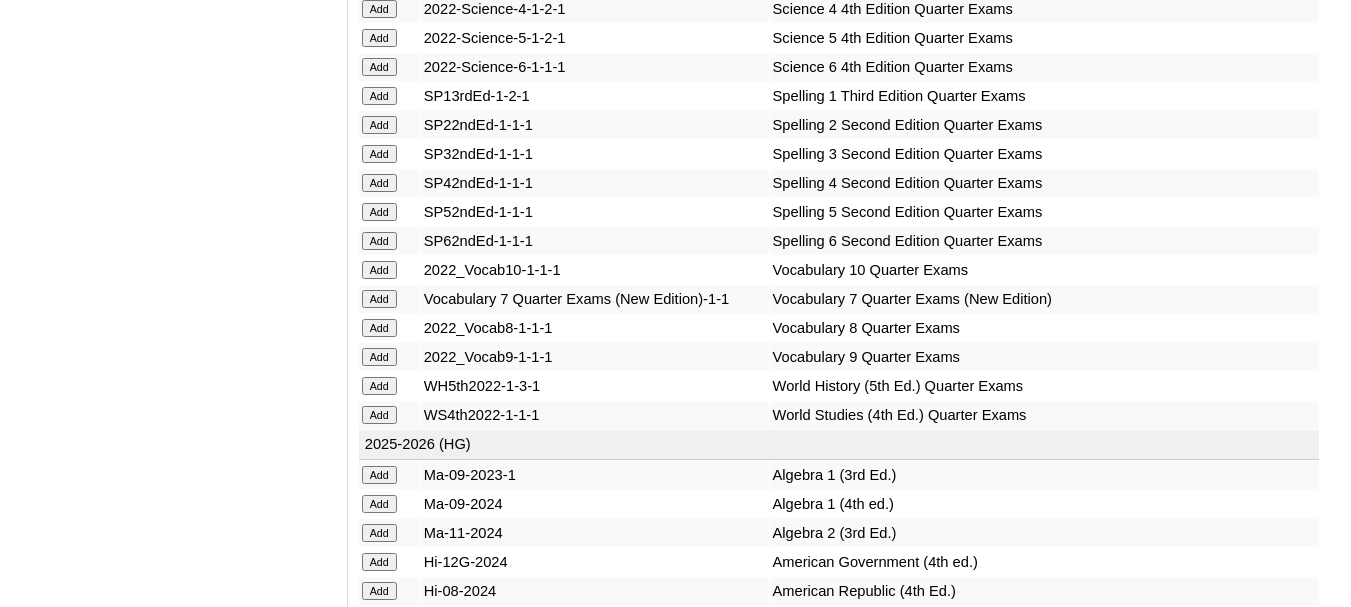 click on "Add" at bounding box center (379, -3124) 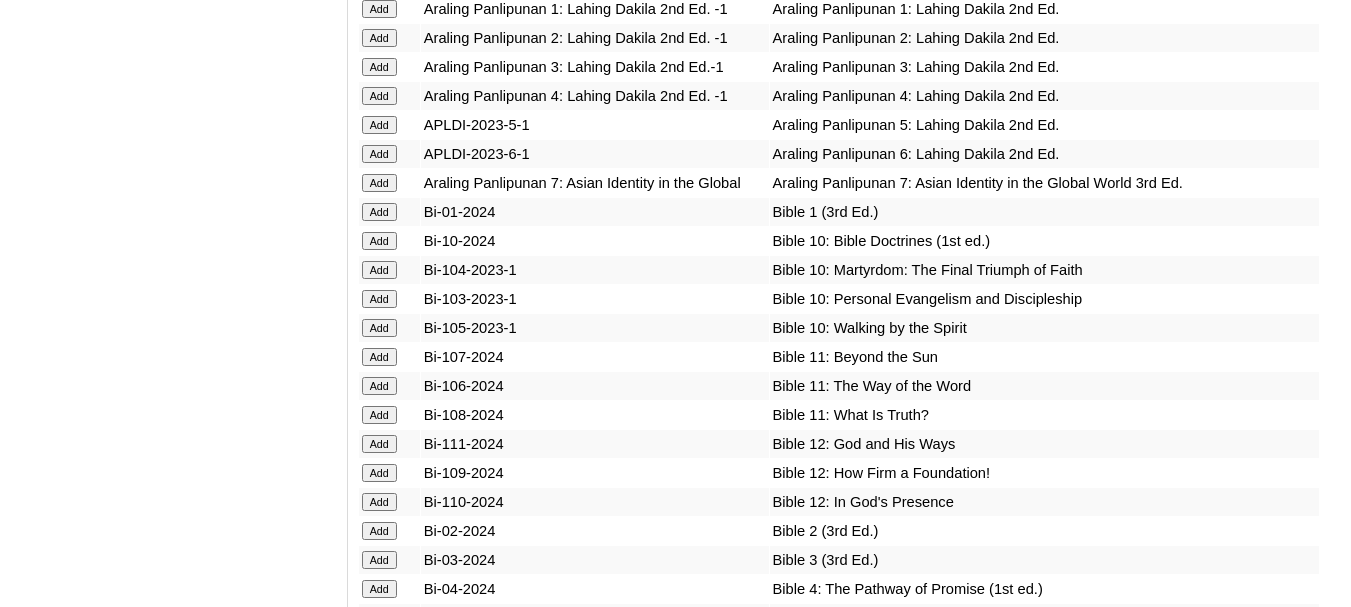 scroll, scrollTop: 4200, scrollLeft: 0, axis: vertical 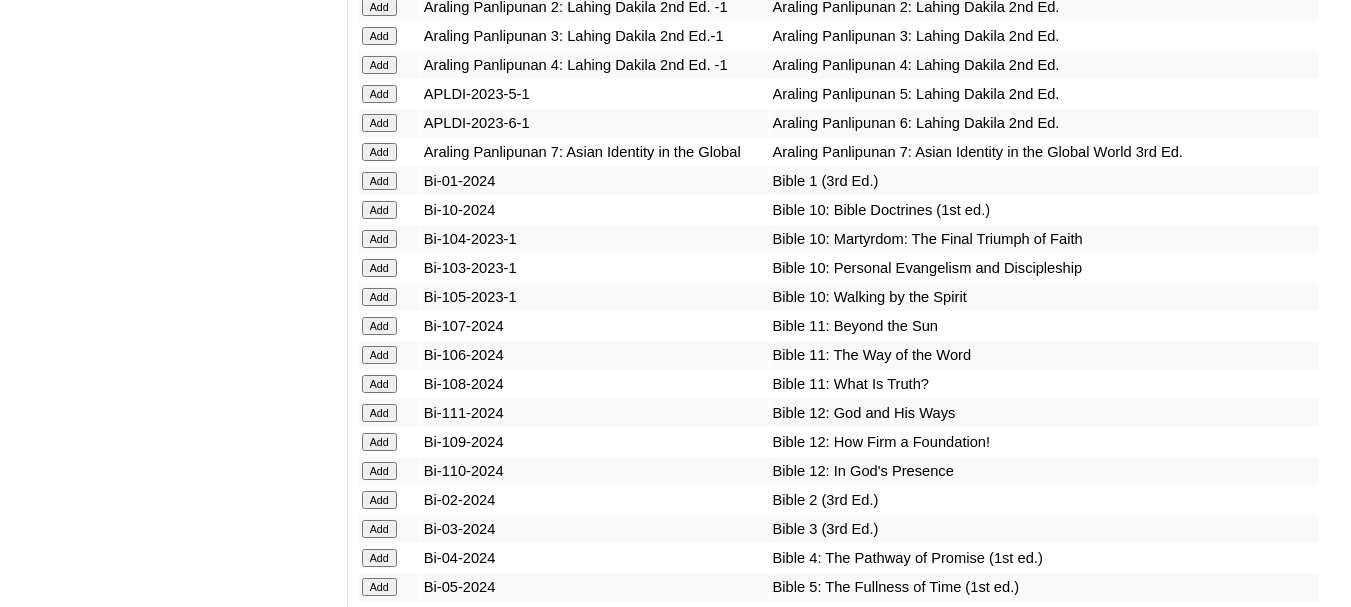 click on "Add" at bounding box center (379, -3824) 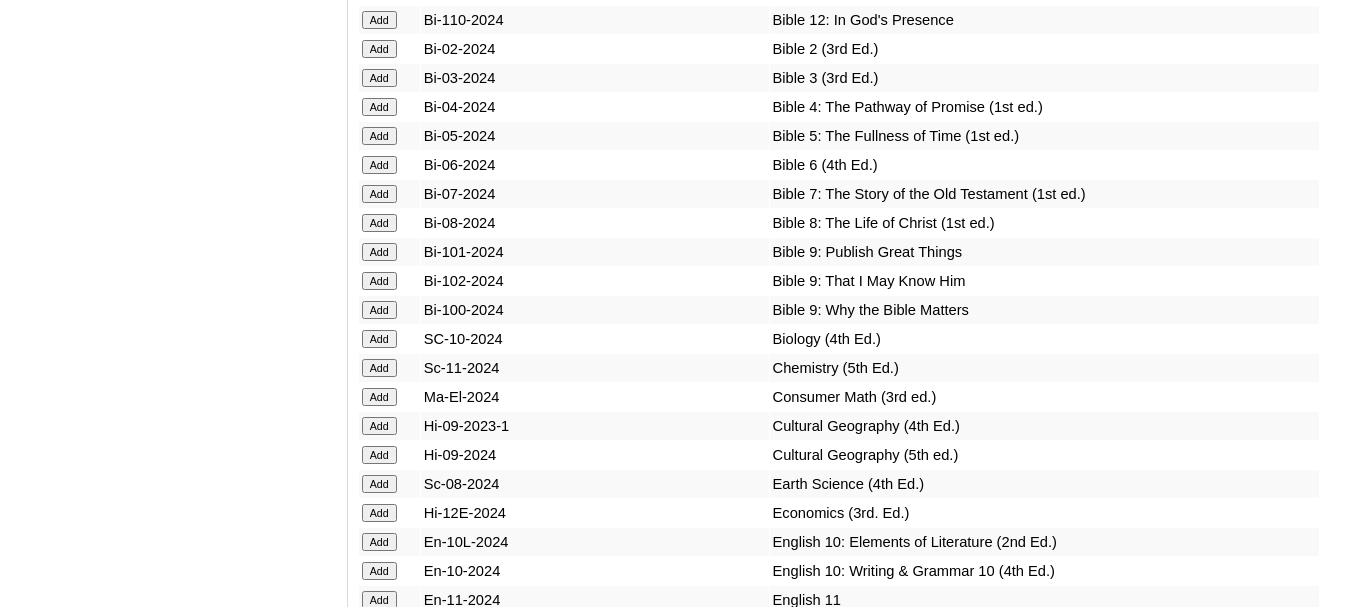 scroll, scrollTop: 4700, scrollLeft: 0, axis: vertical 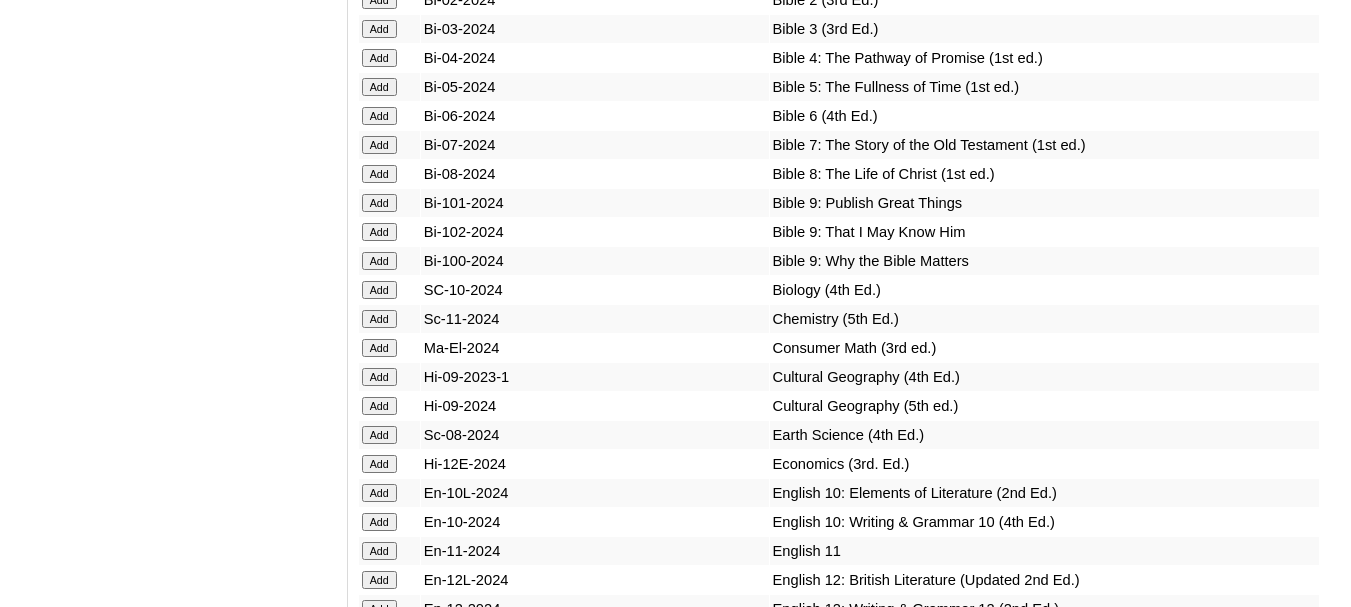 click on "Add" at bounding box center (379, -4324) 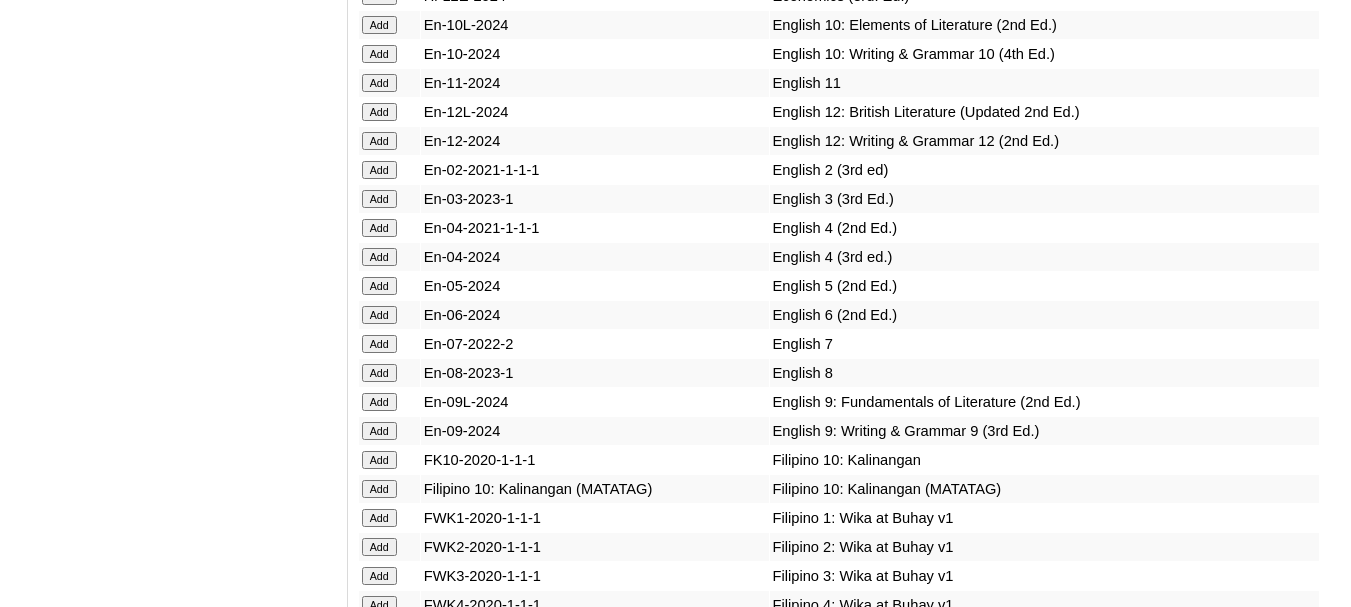 scroll, scrollTop: 5200, scrollLeft: 0, axis: vertical 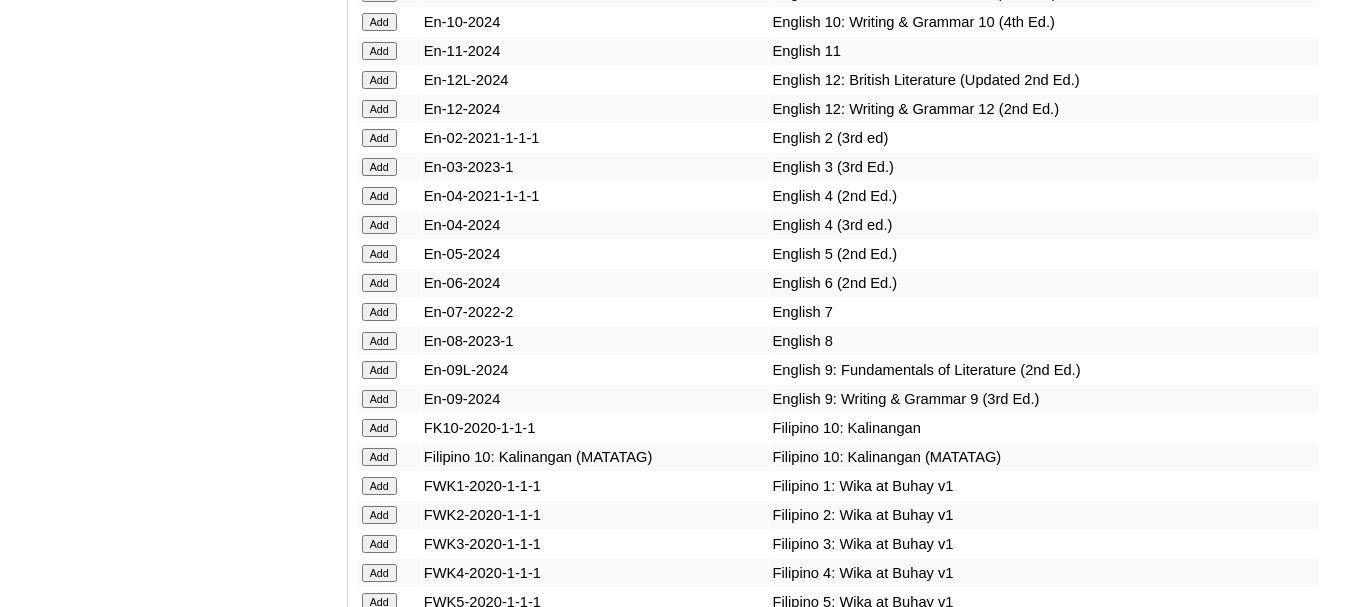 click on "Add" at bounding box center [379, -4824] 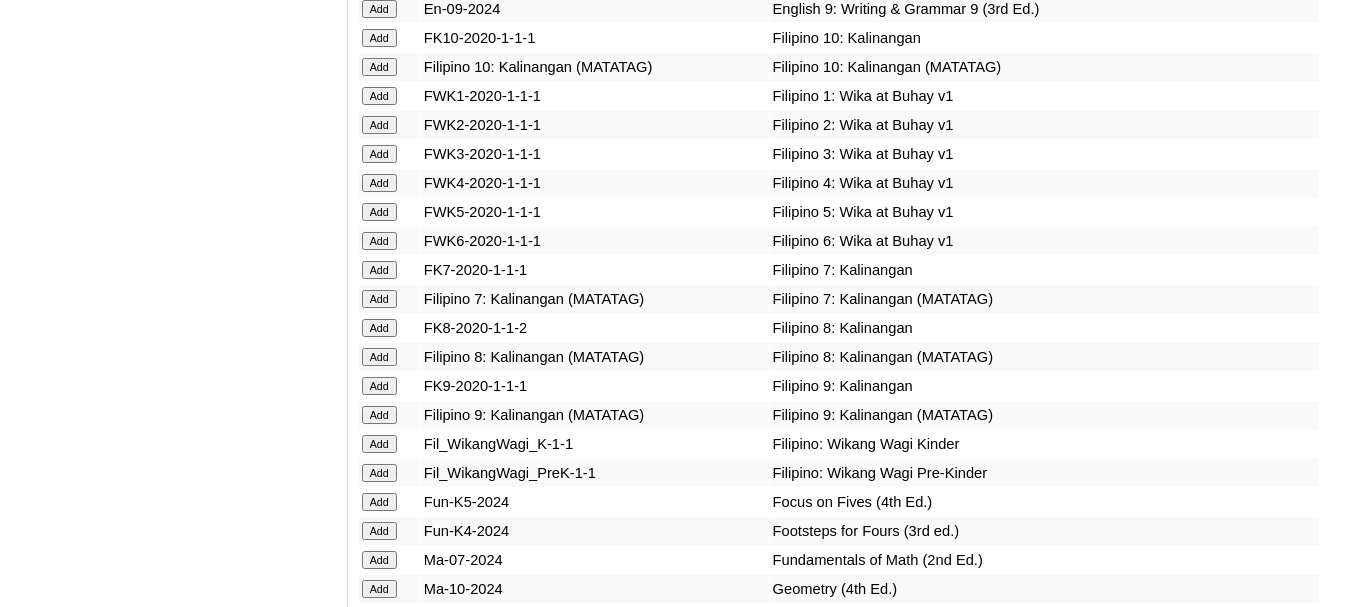 scroll, scrollTop: 5600, scrollLeft: 0, axis: vertical 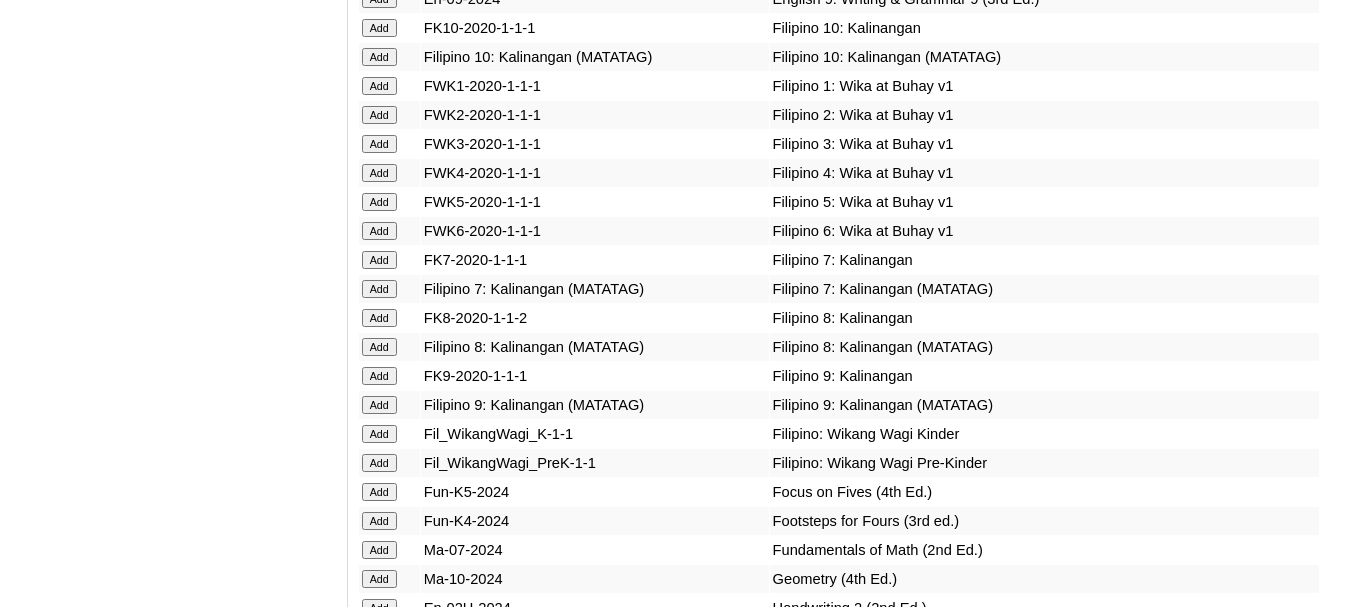 click on "Add" at bounding box center (379, -5224) 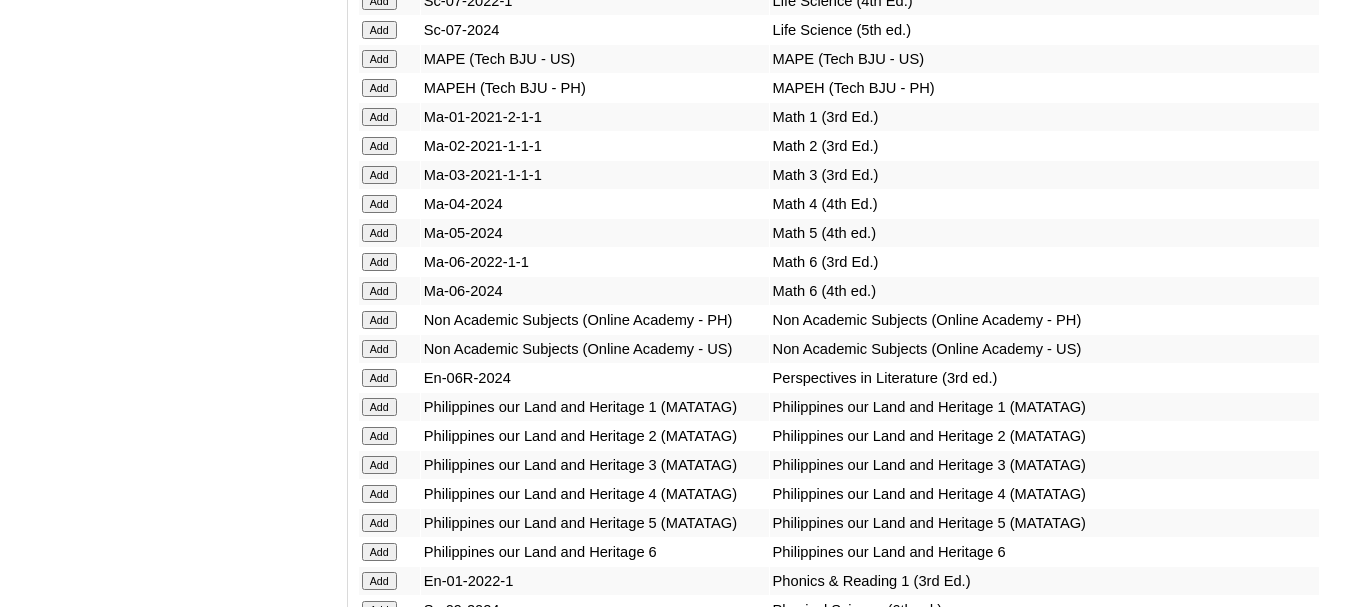 scroll, scrollTop: 6800, scrollLeft: 0, axis: vertical 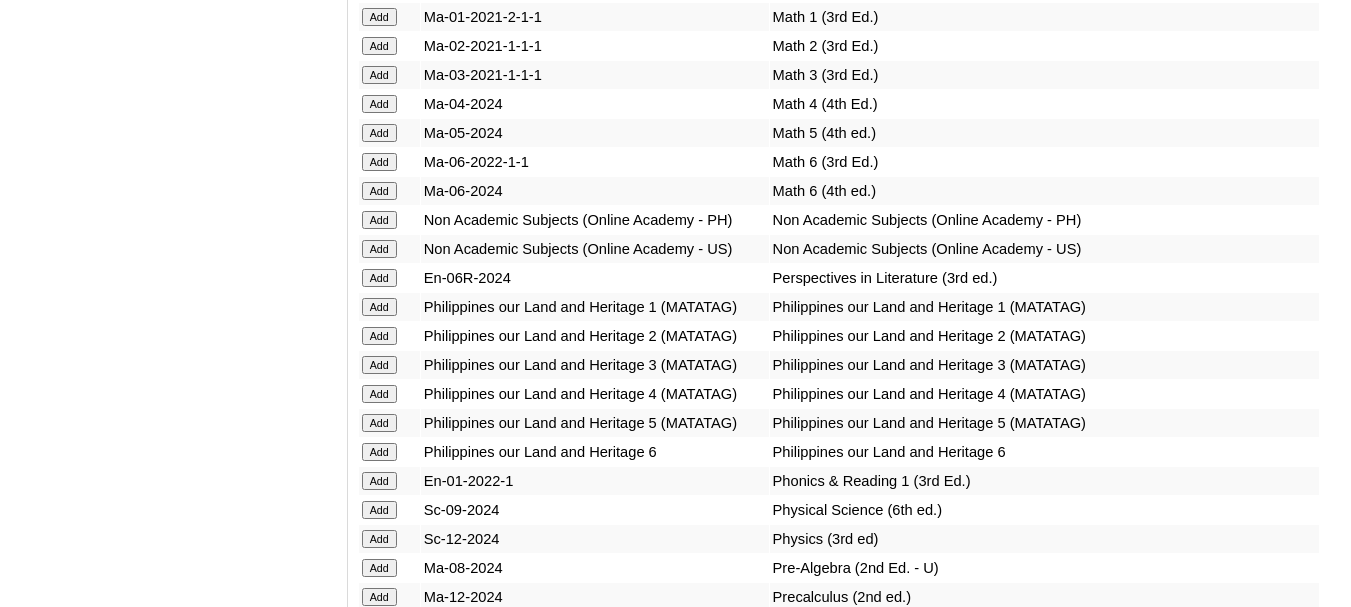 click on "Add" at bounding box center (379, -6424) 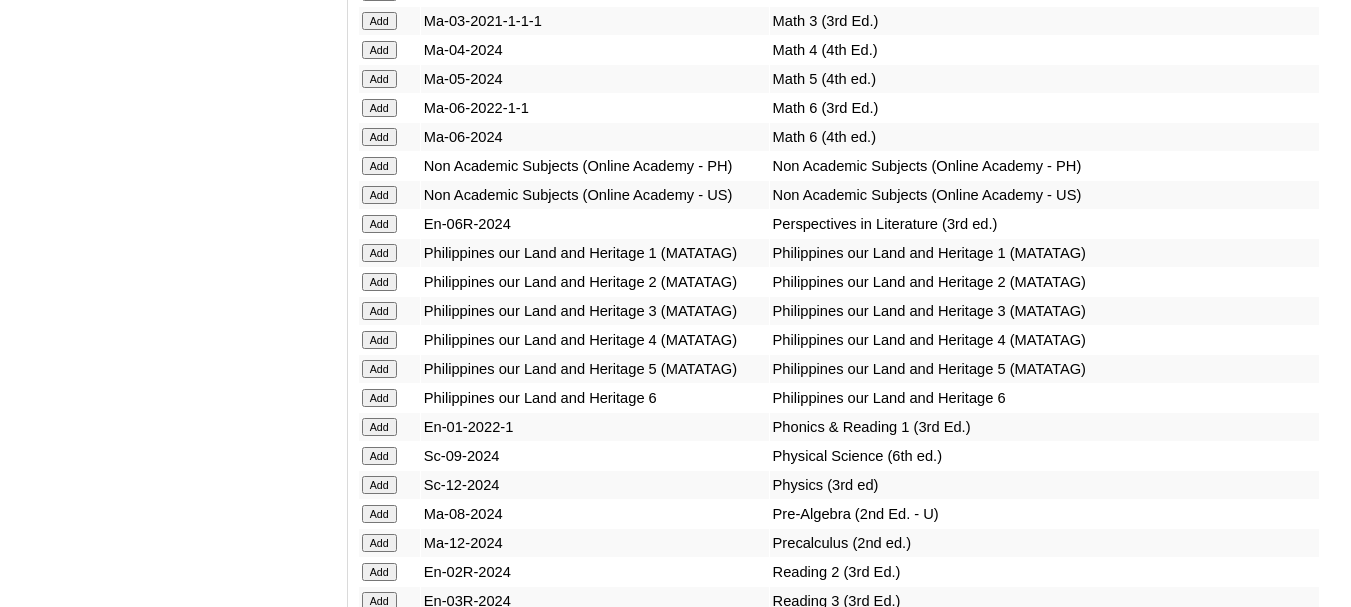 scroll, scrollTop: 6900, scrollLeft: 0, axis: vertical 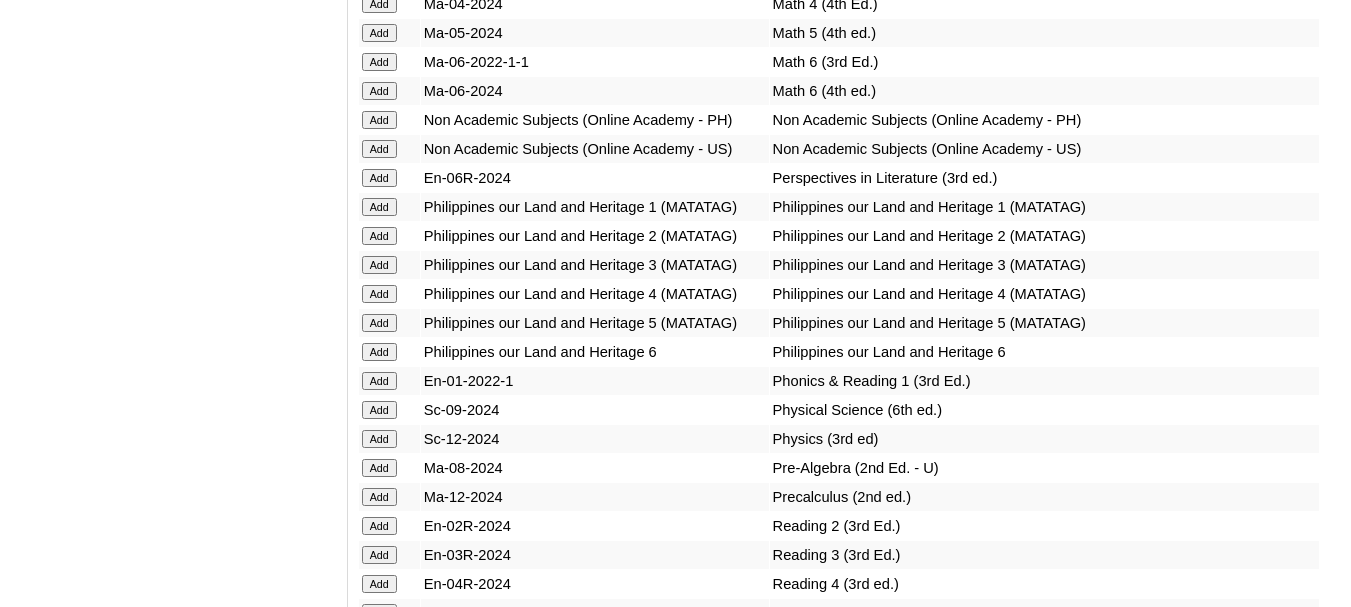 click on "Add" at bounding box center [379, -6524] 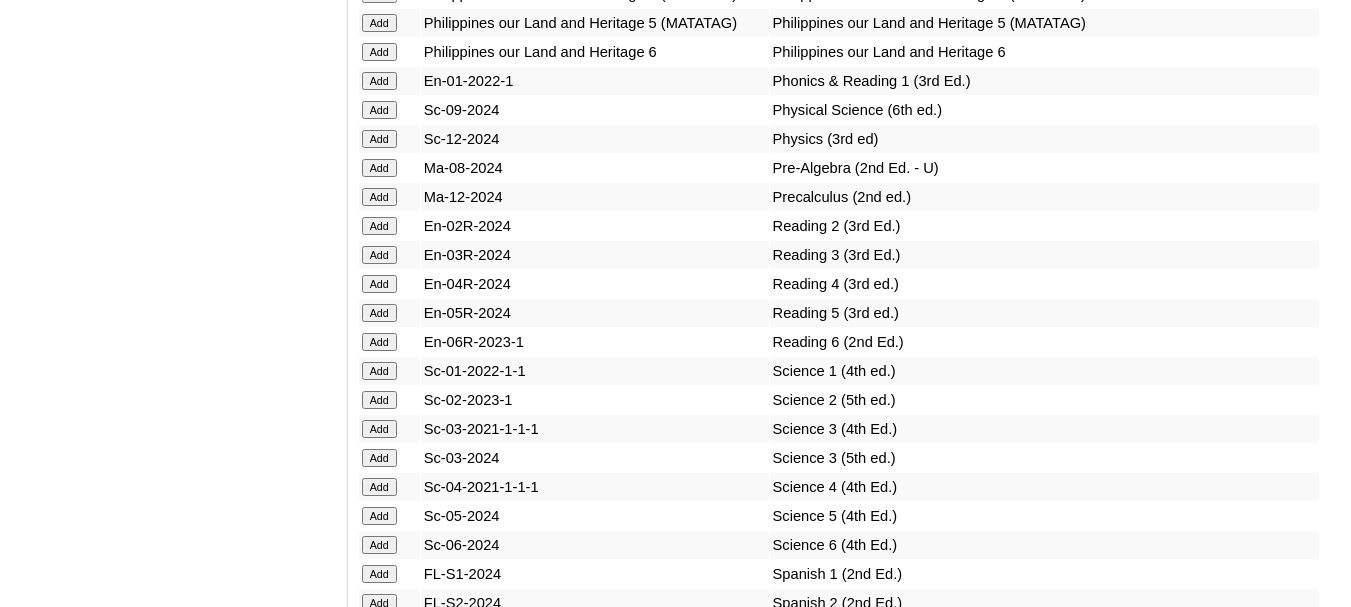 scroll, scrollTop: 7300, scrollLeft: 0, axis: vertical 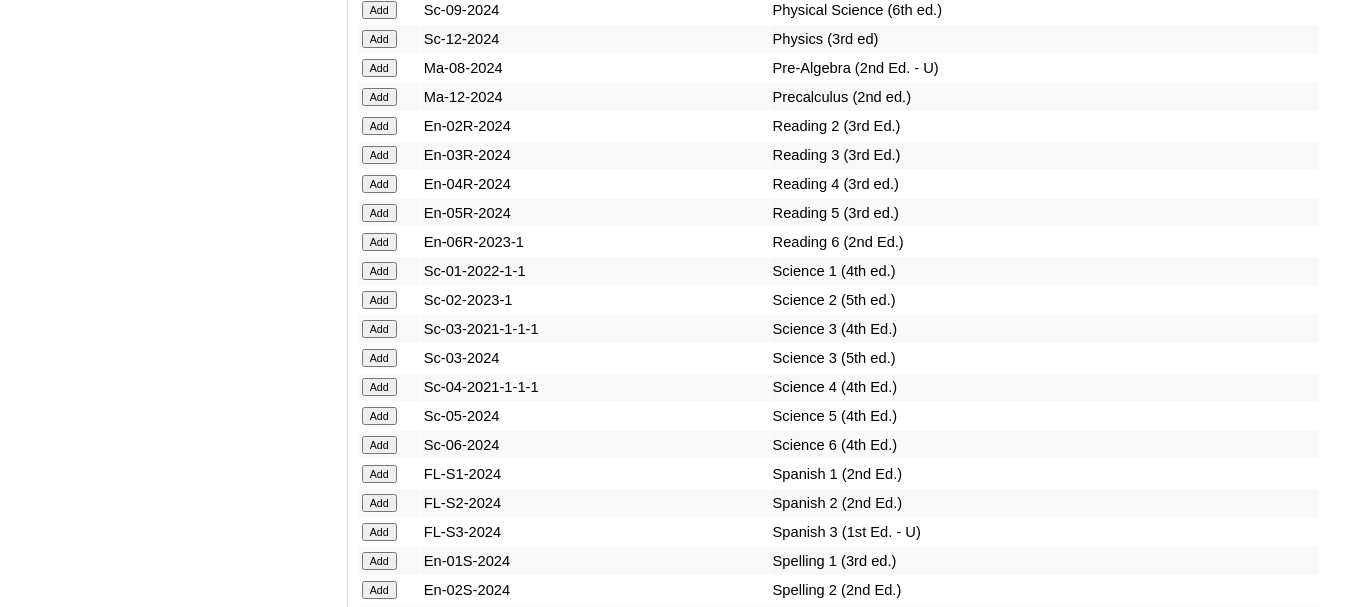 click on "Add" at bounding box center [379, -6924] 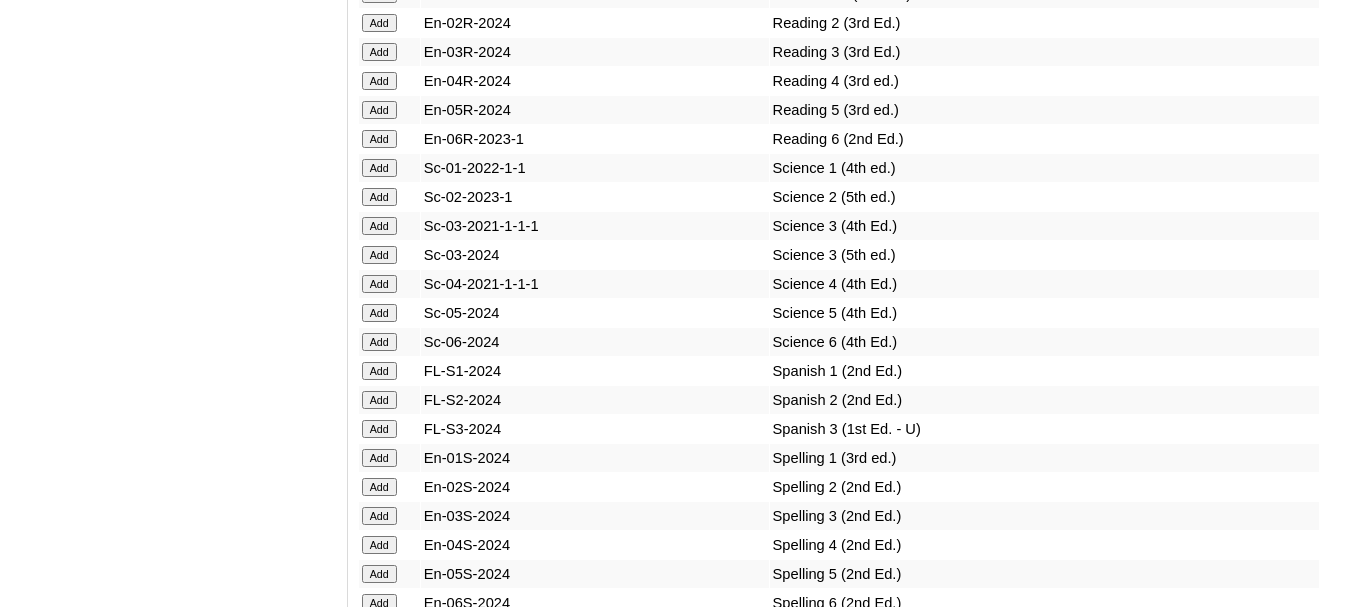 scroll, scrollTop: 7500, scrollLeft: 0, axis: vertical 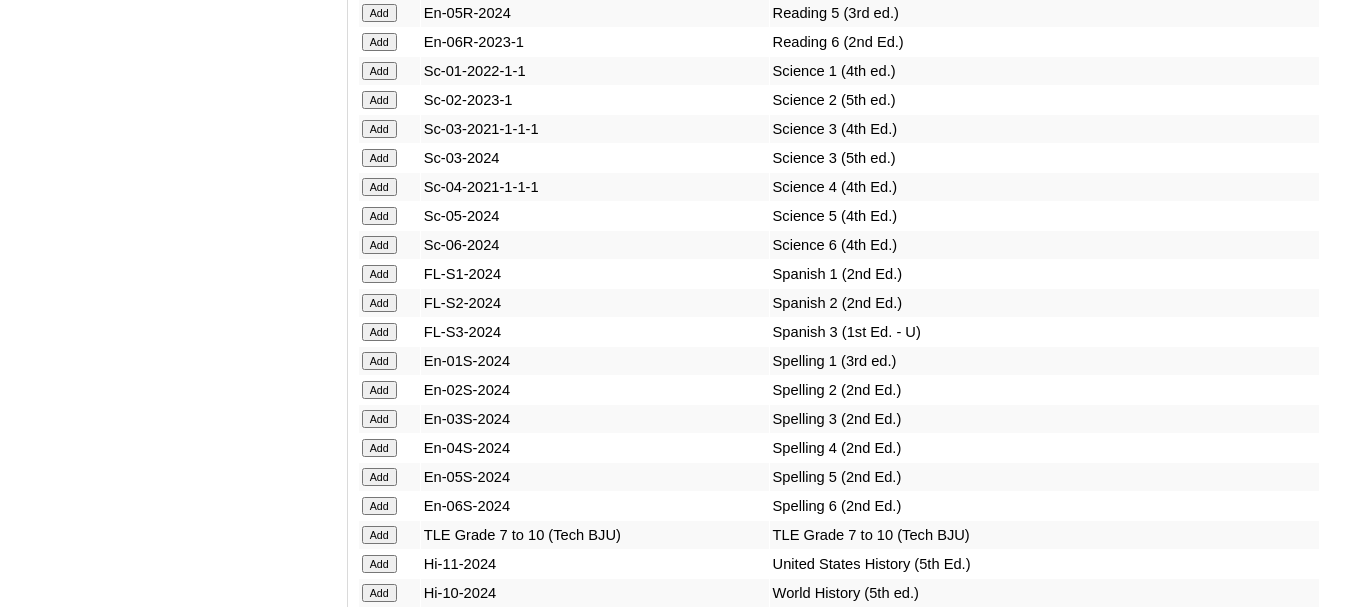 click on "Add" at bounding box center [379, -7124] 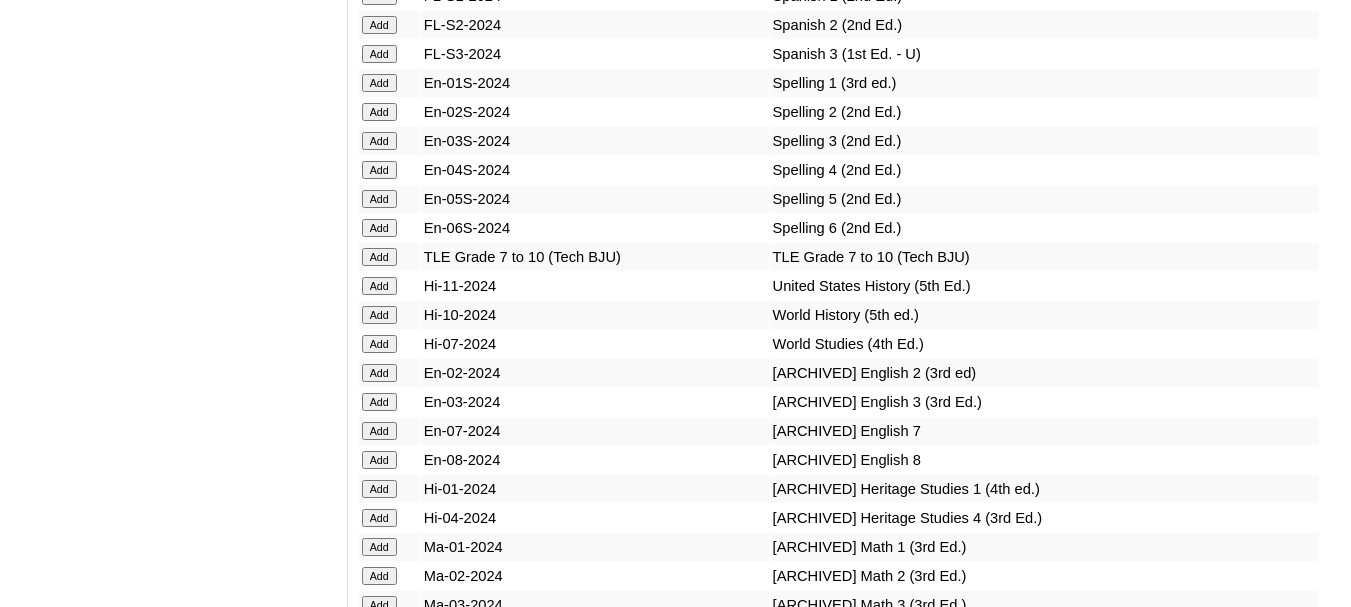 scroll, scrollTop: 7800, scrollLeft: 0, axis: vertical 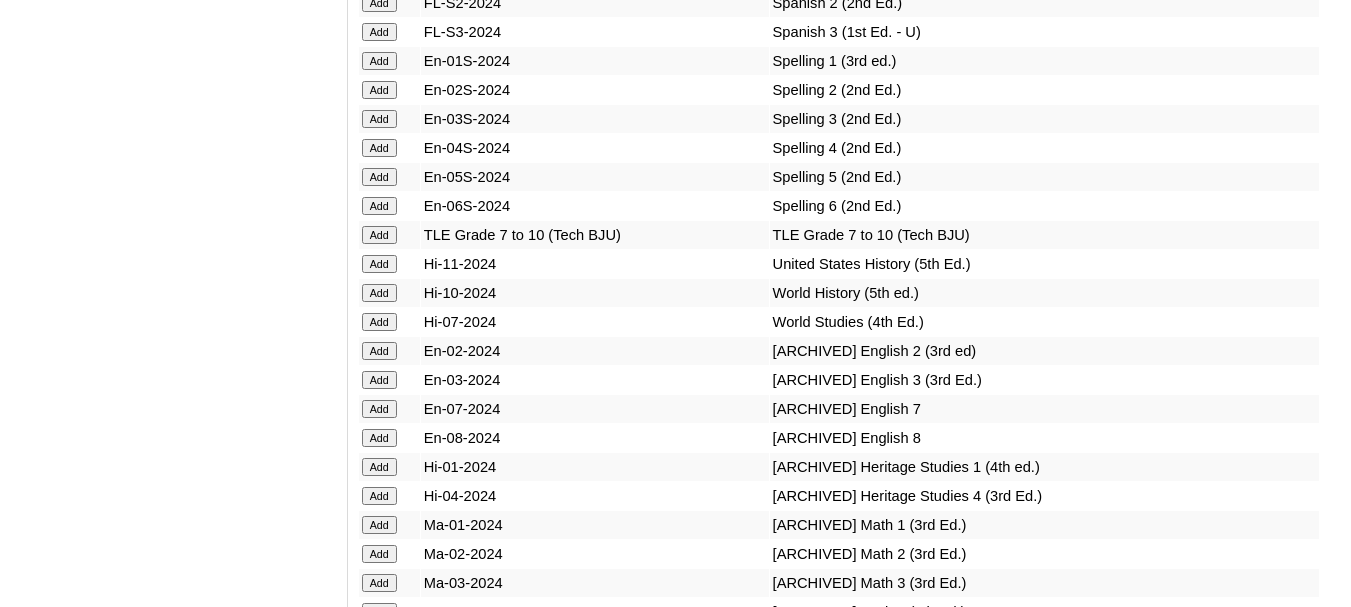 drag, startPoint x: 383, startPoint y: 487, endPoint x: 411, endPoint y: 488, distance: 28.01785 